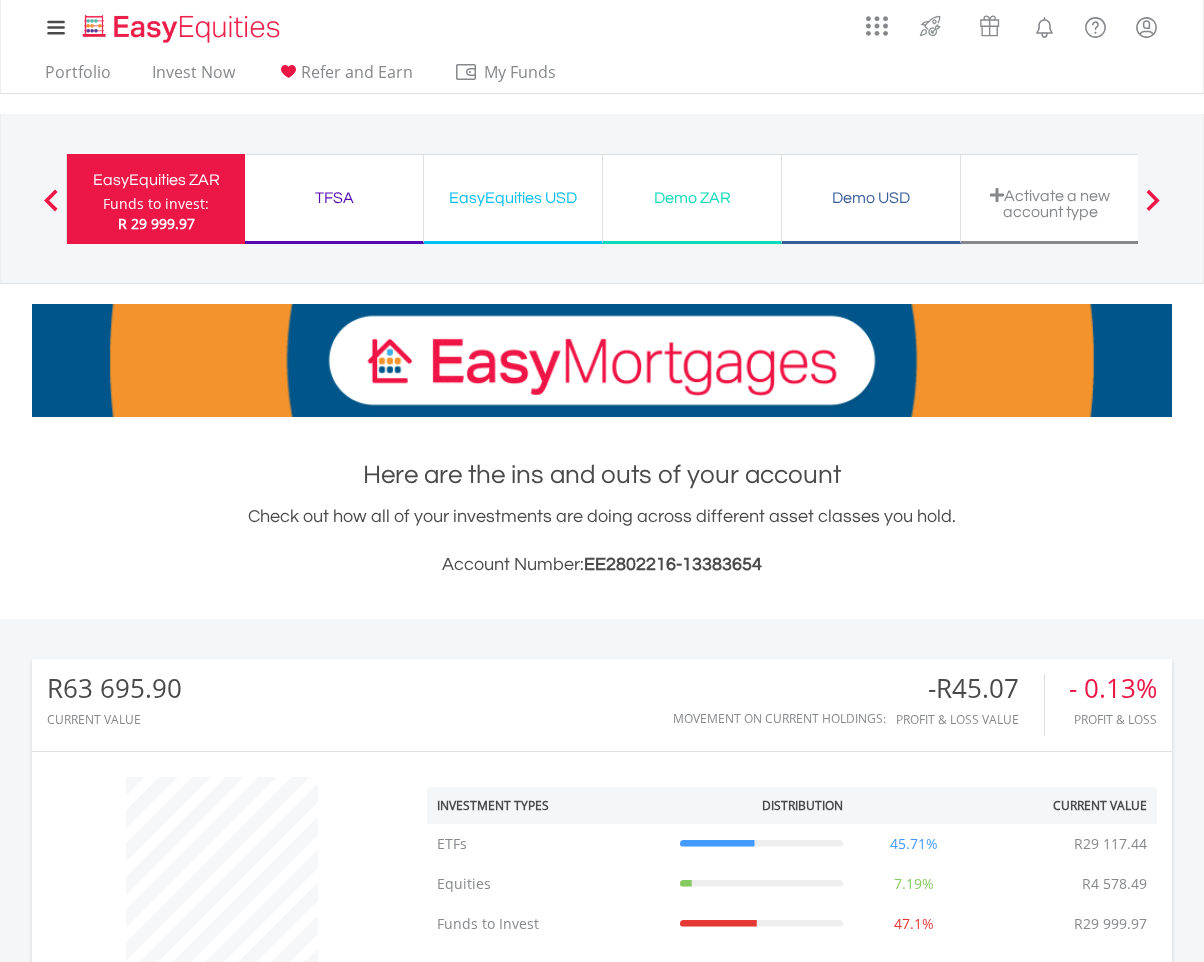 scroll, scrollTop: 581, scrollLeft: 0, axis: vertical 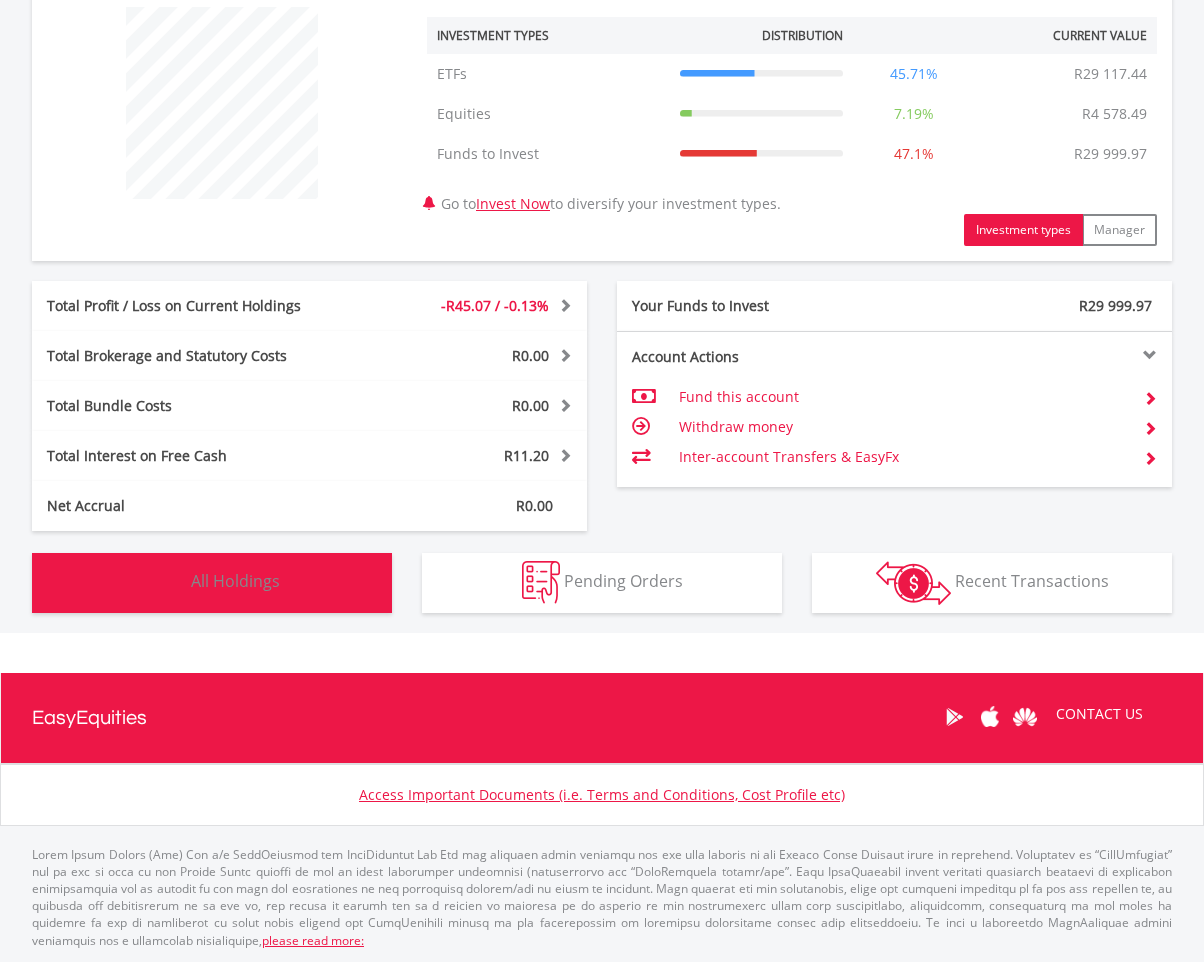 drag, startPoint x: 159, startPoint y: 590, endPoint x: 120, endPoint y: 482, distance: 114.82596 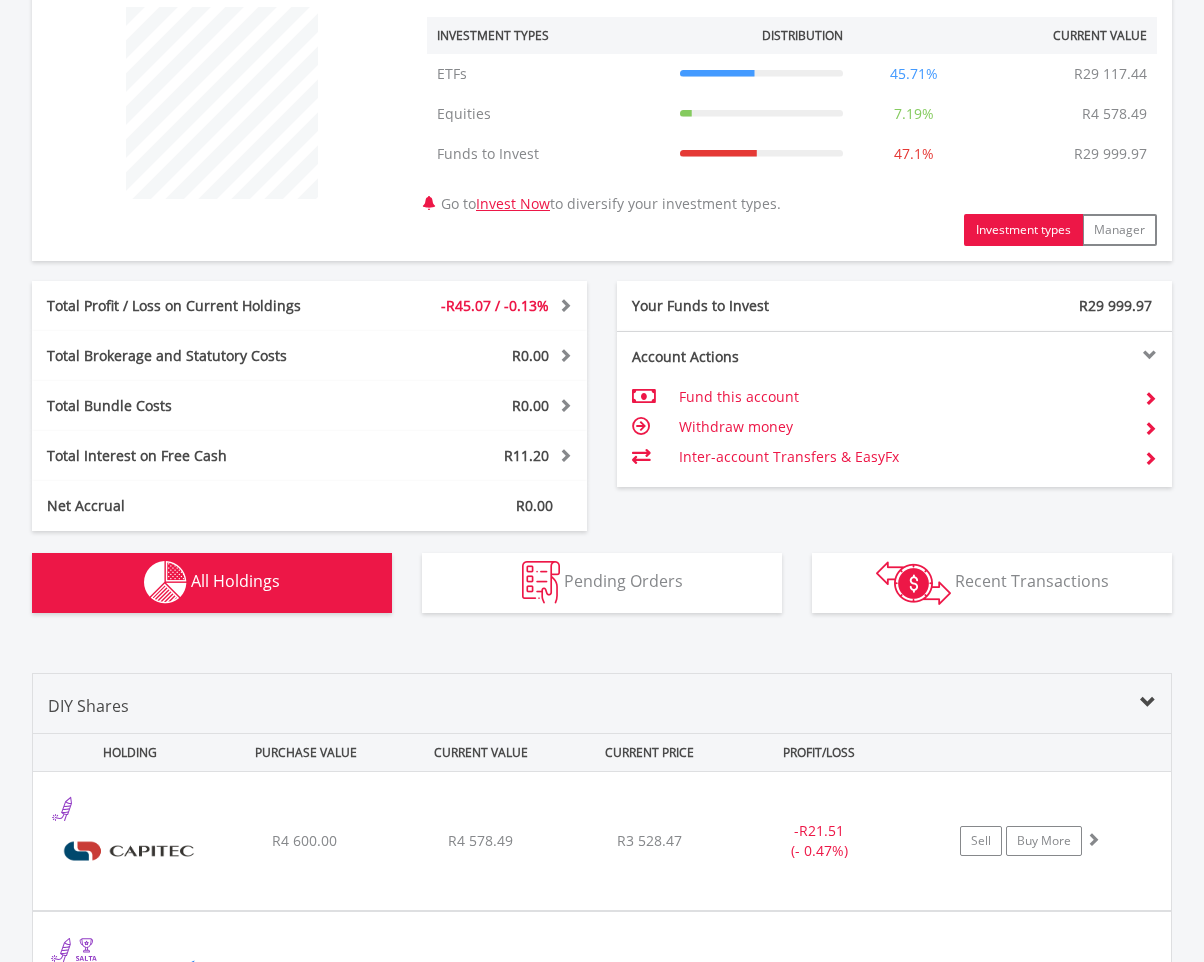 scroll, scrollTop: 1261, scrollLeft: 0, axis: vertical 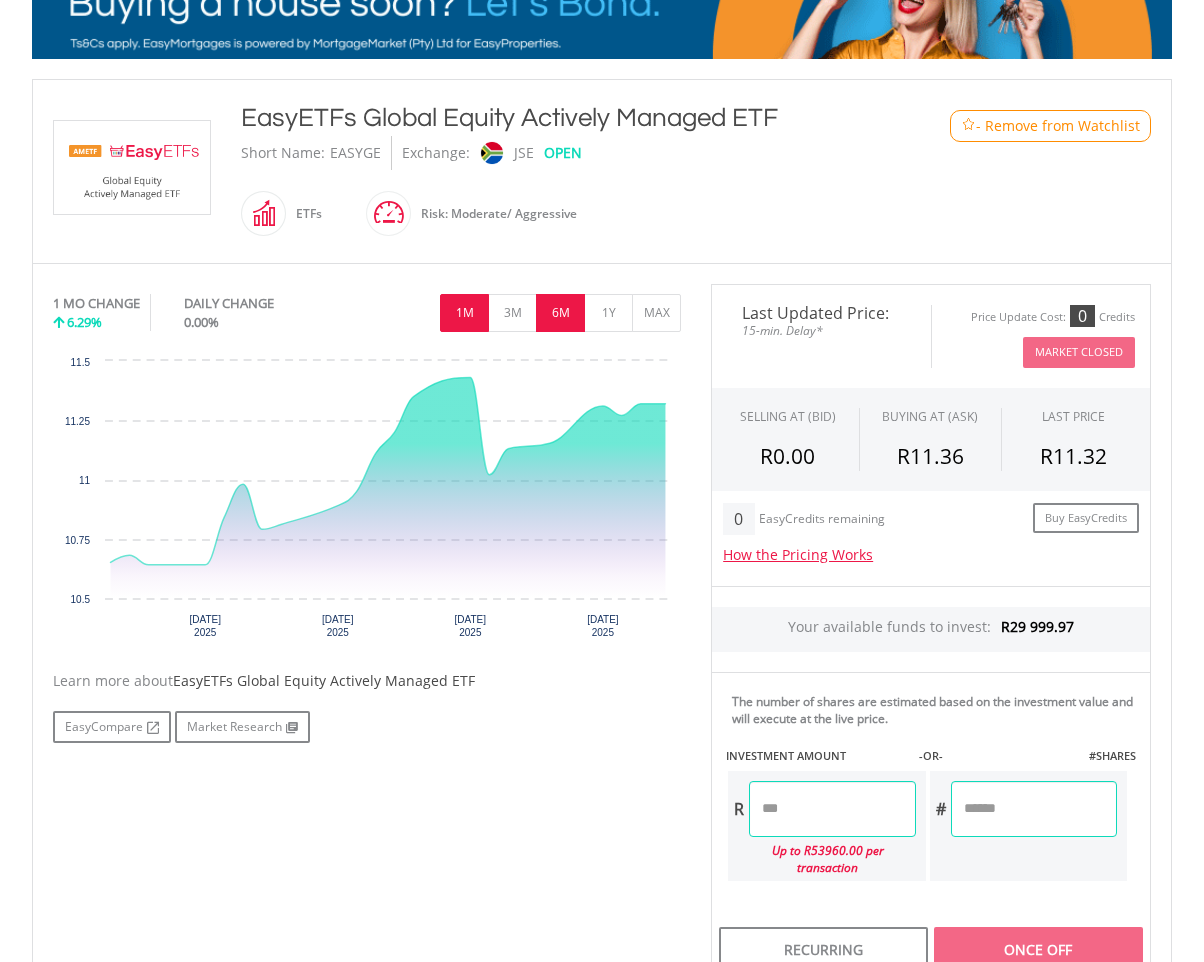 click on "6M" at bounding box center (560, 313) 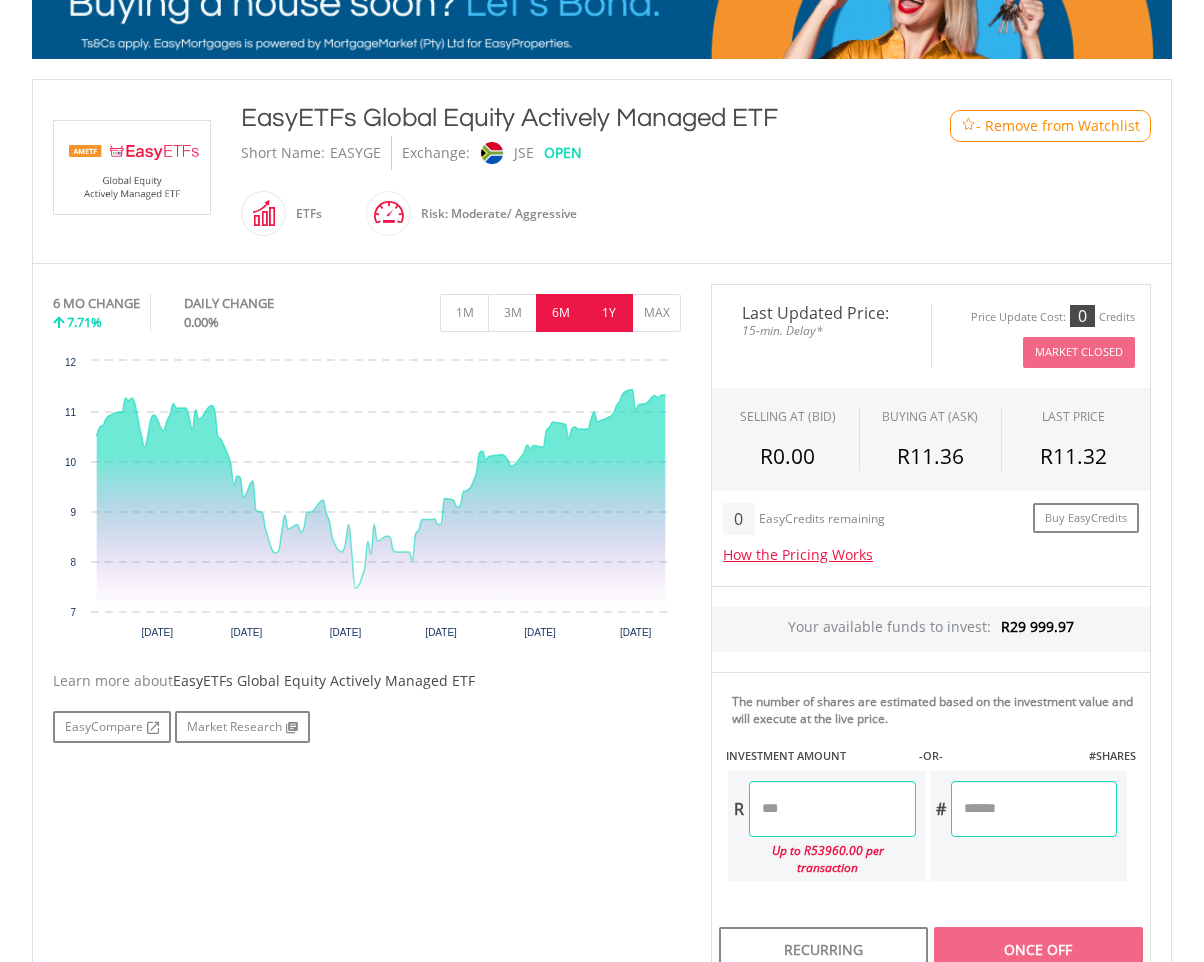 click on "1Y" at bounding box center [608, 313] 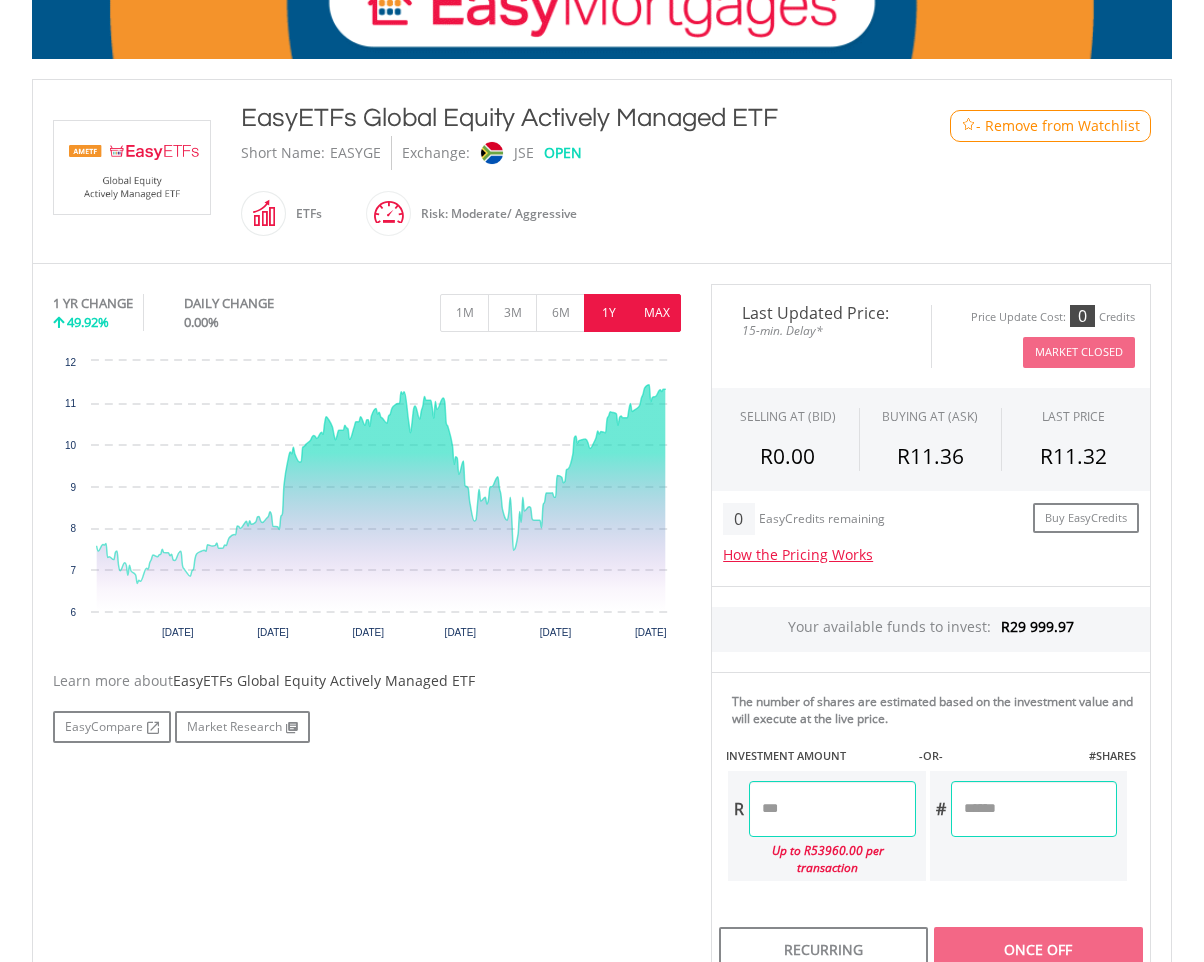 click on "MAX" at bounding box center [656, 313] 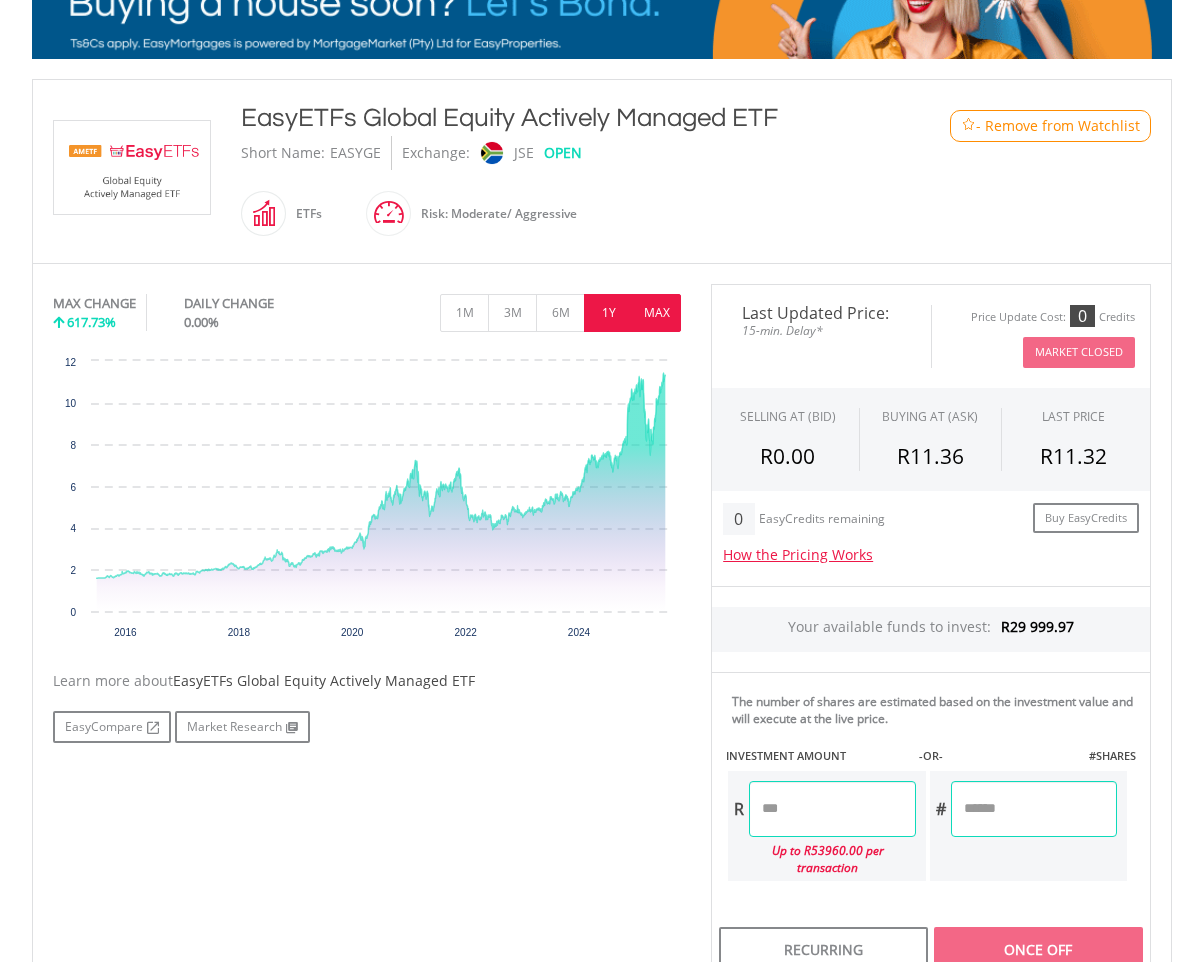 click on "1Y" at bounding box center [608, 313] 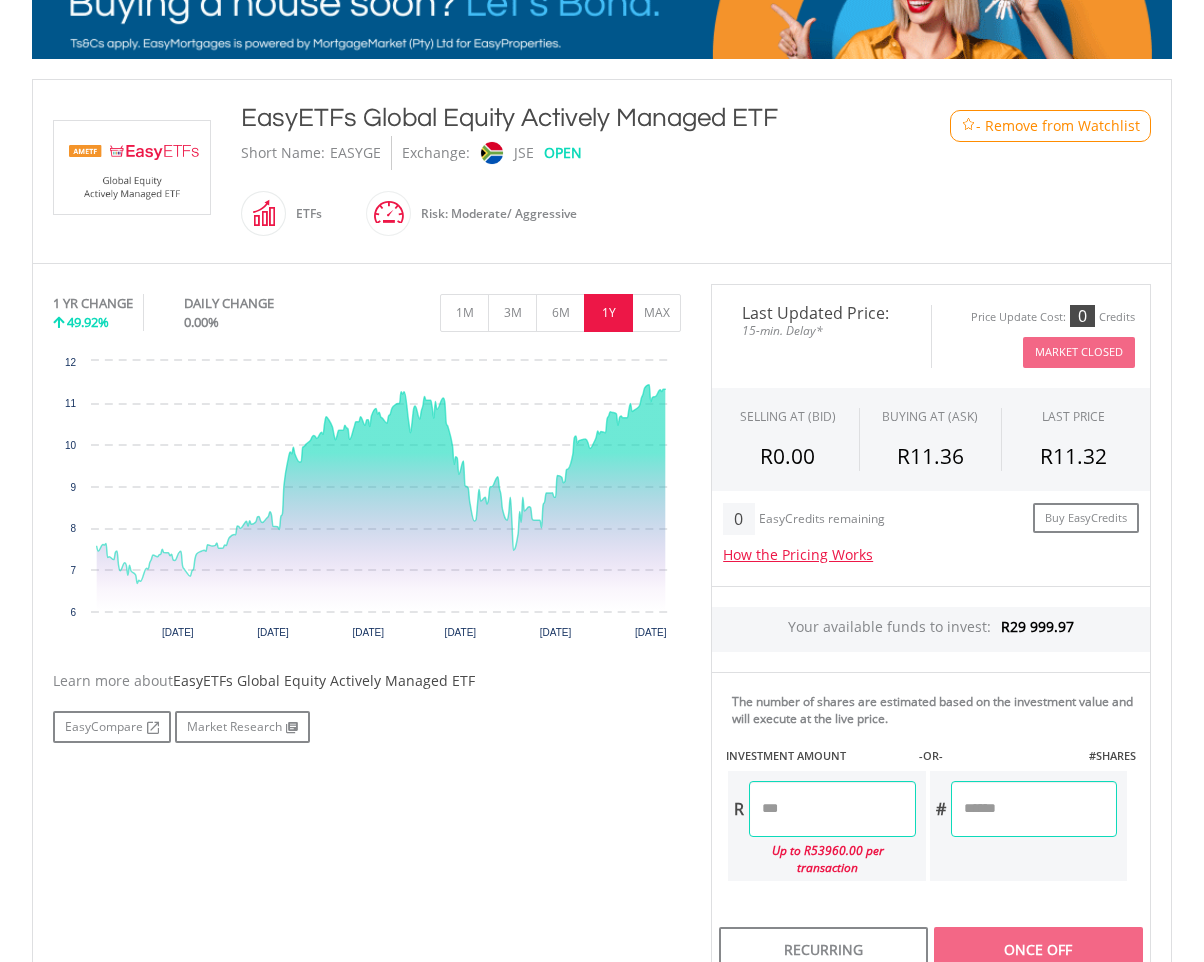 click on "1Y" at bounding box center [608, 313] 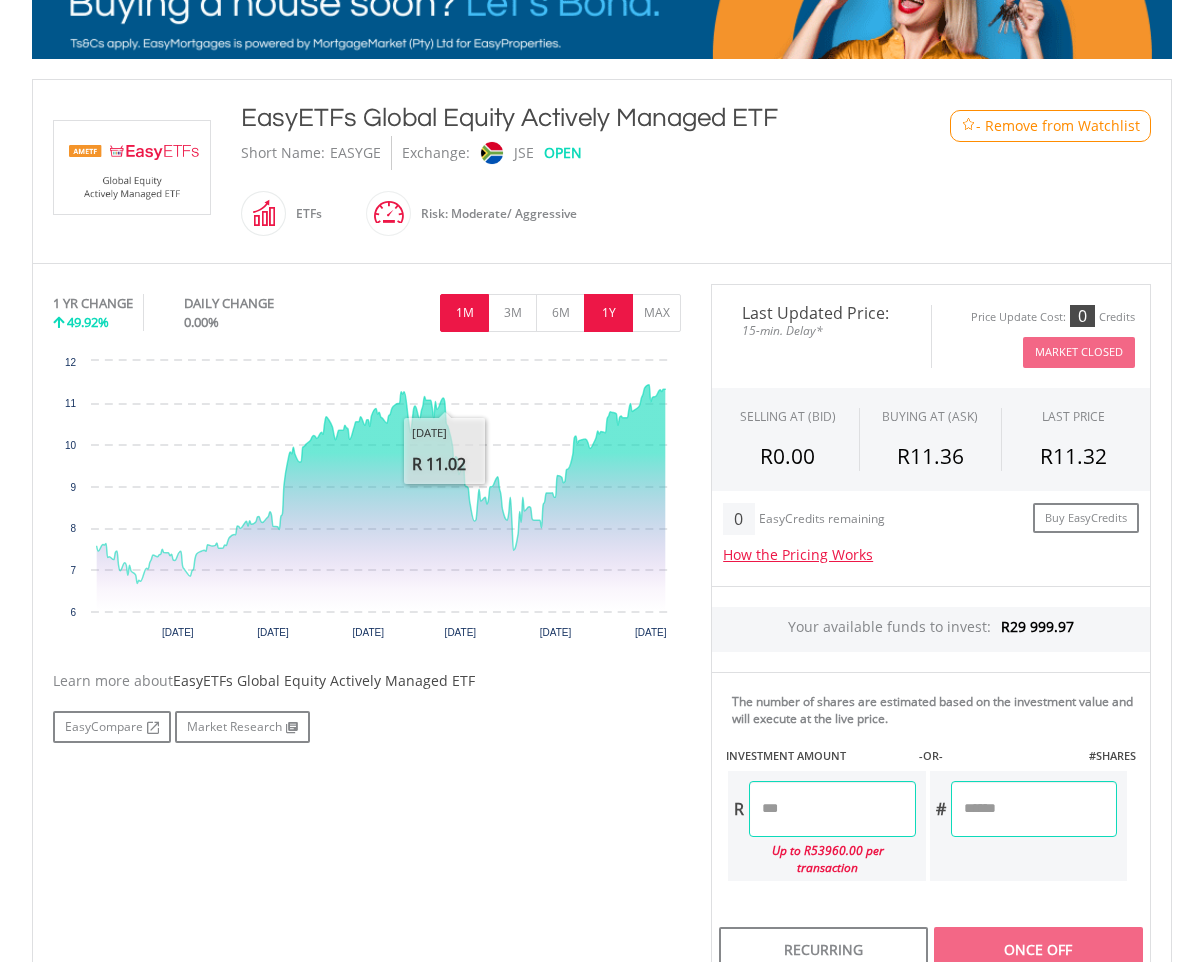 click on "1M" at bounding box center (464, 313) 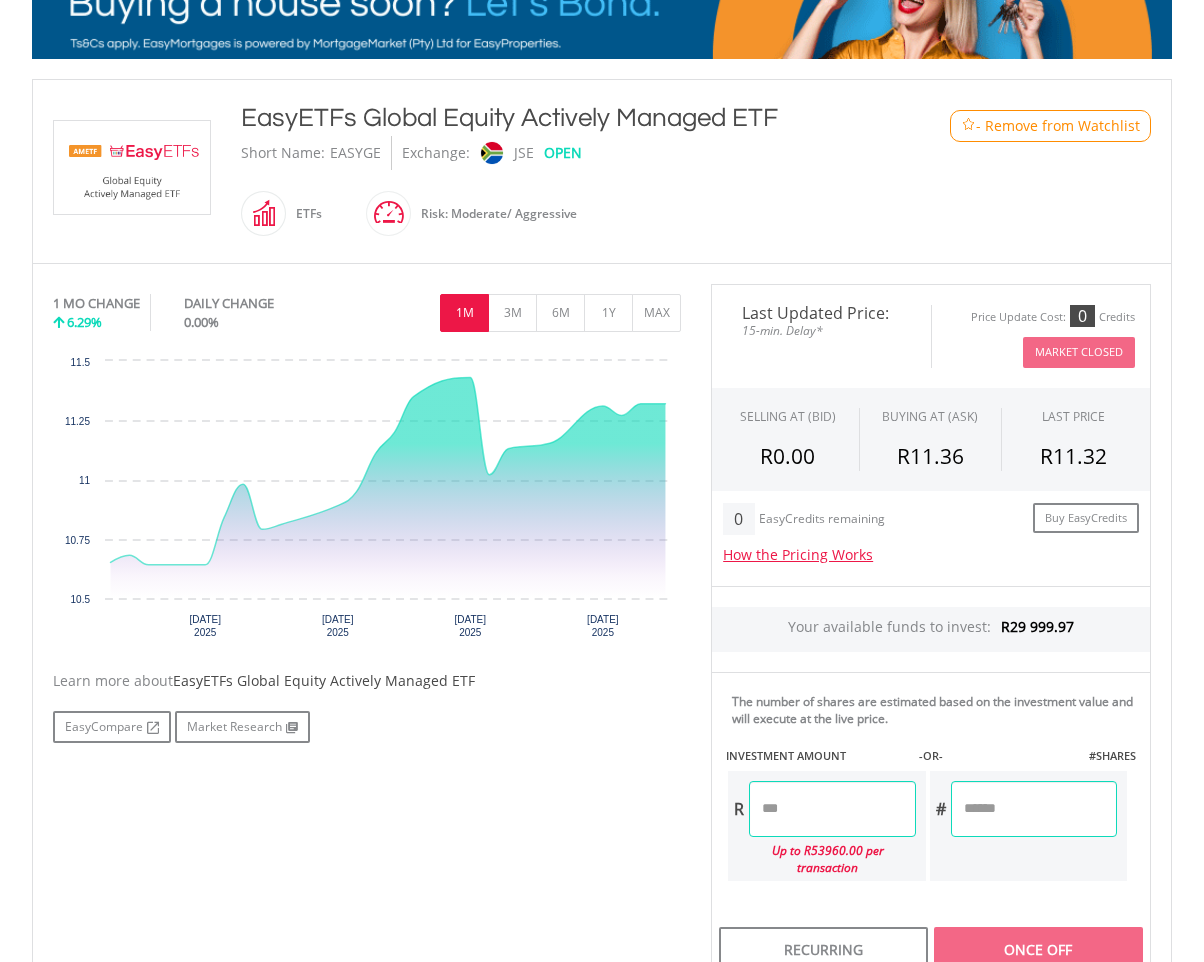 click on "EASYGE" at bounding box center (355, 153) 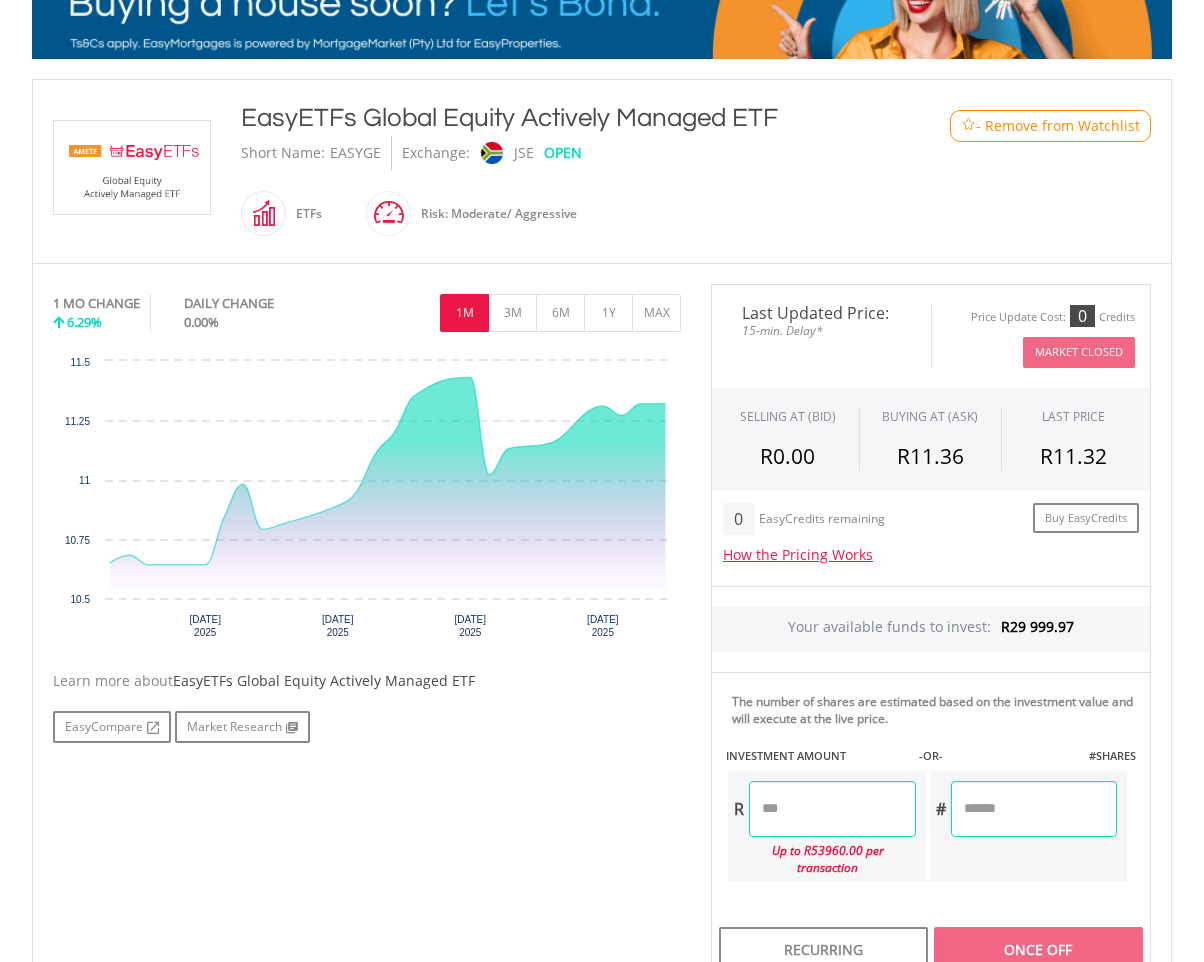 click on "EASYGE" at bounding box center (355, 153) 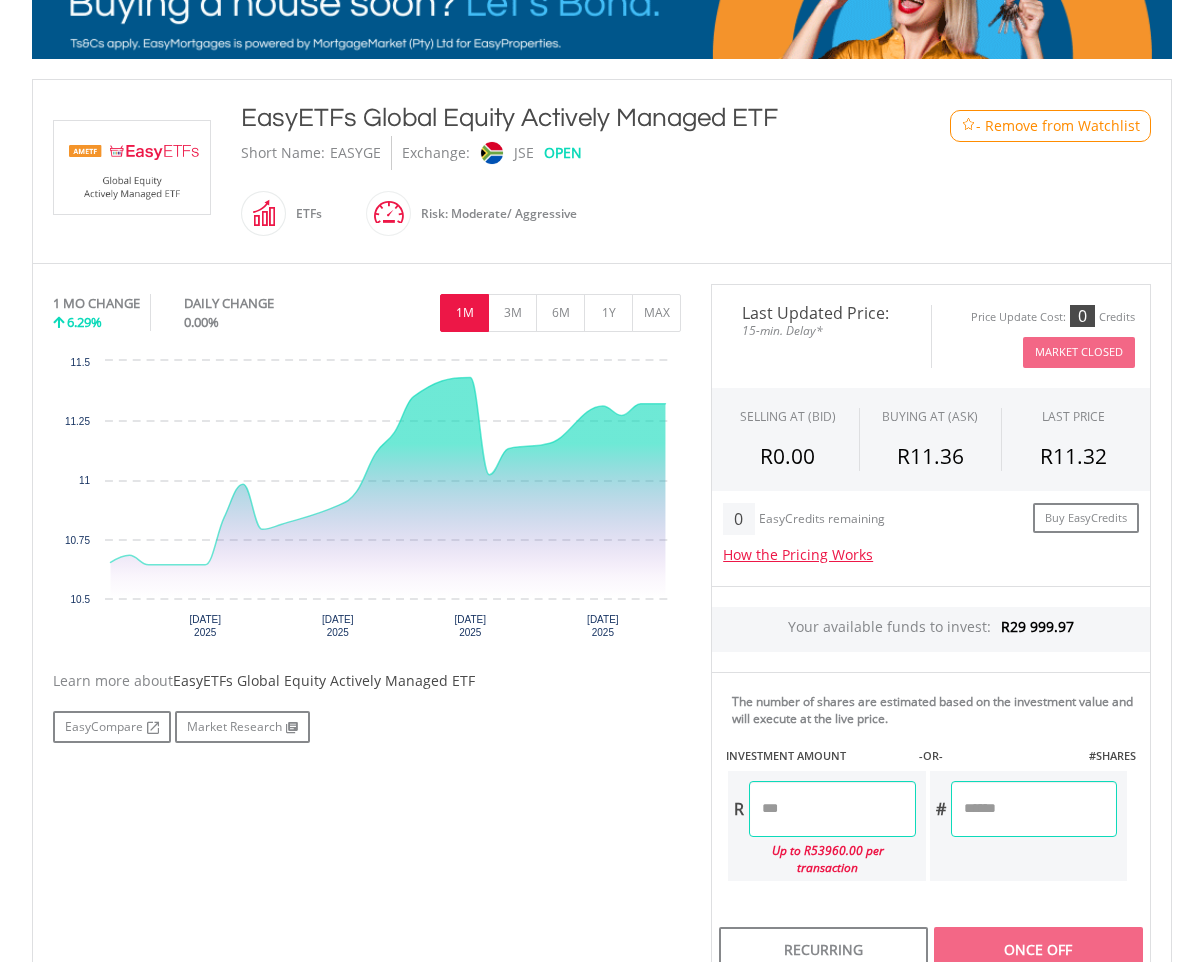copy on "EASYGE" 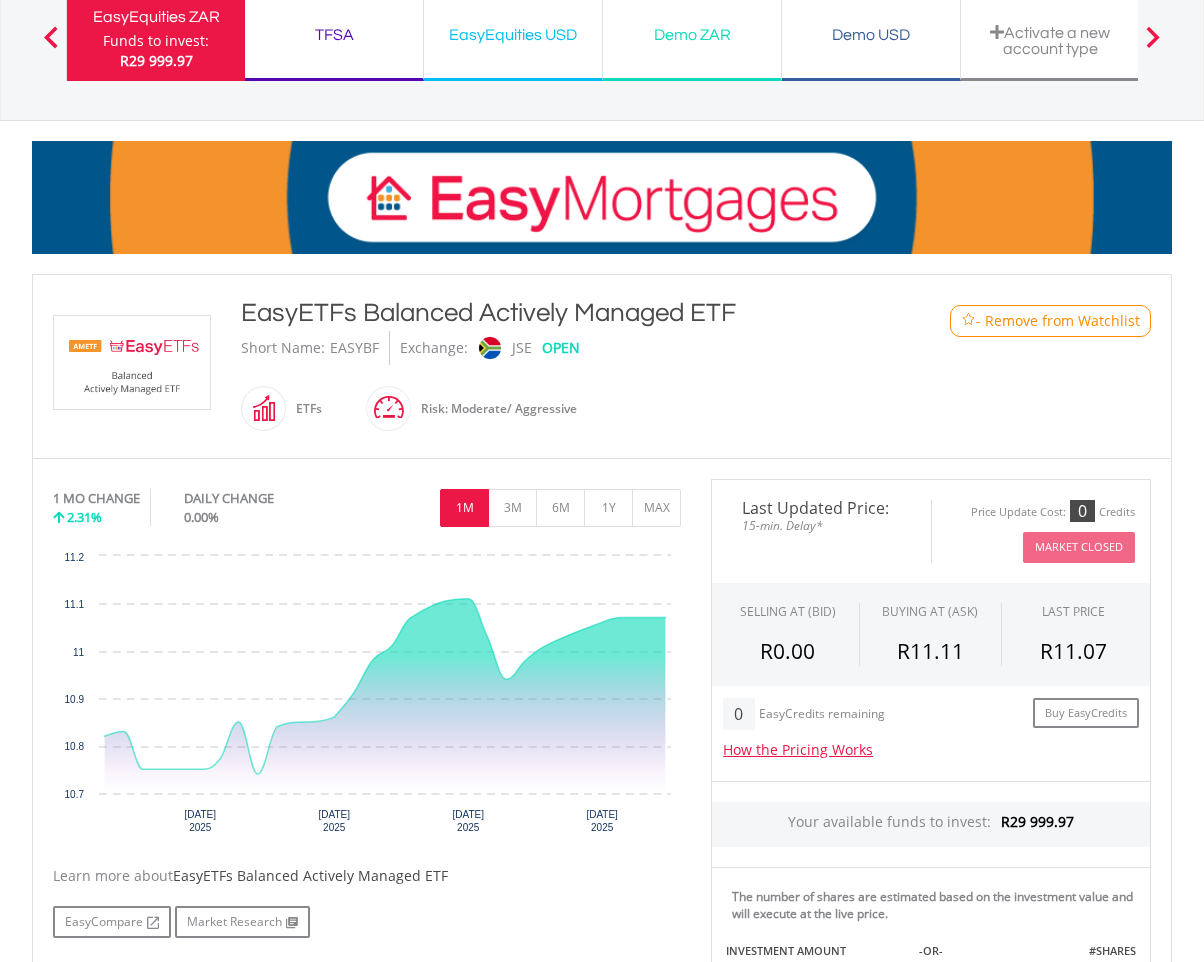 scroll, scrollTop: 166, scrollLeft: 0, axis: vertical 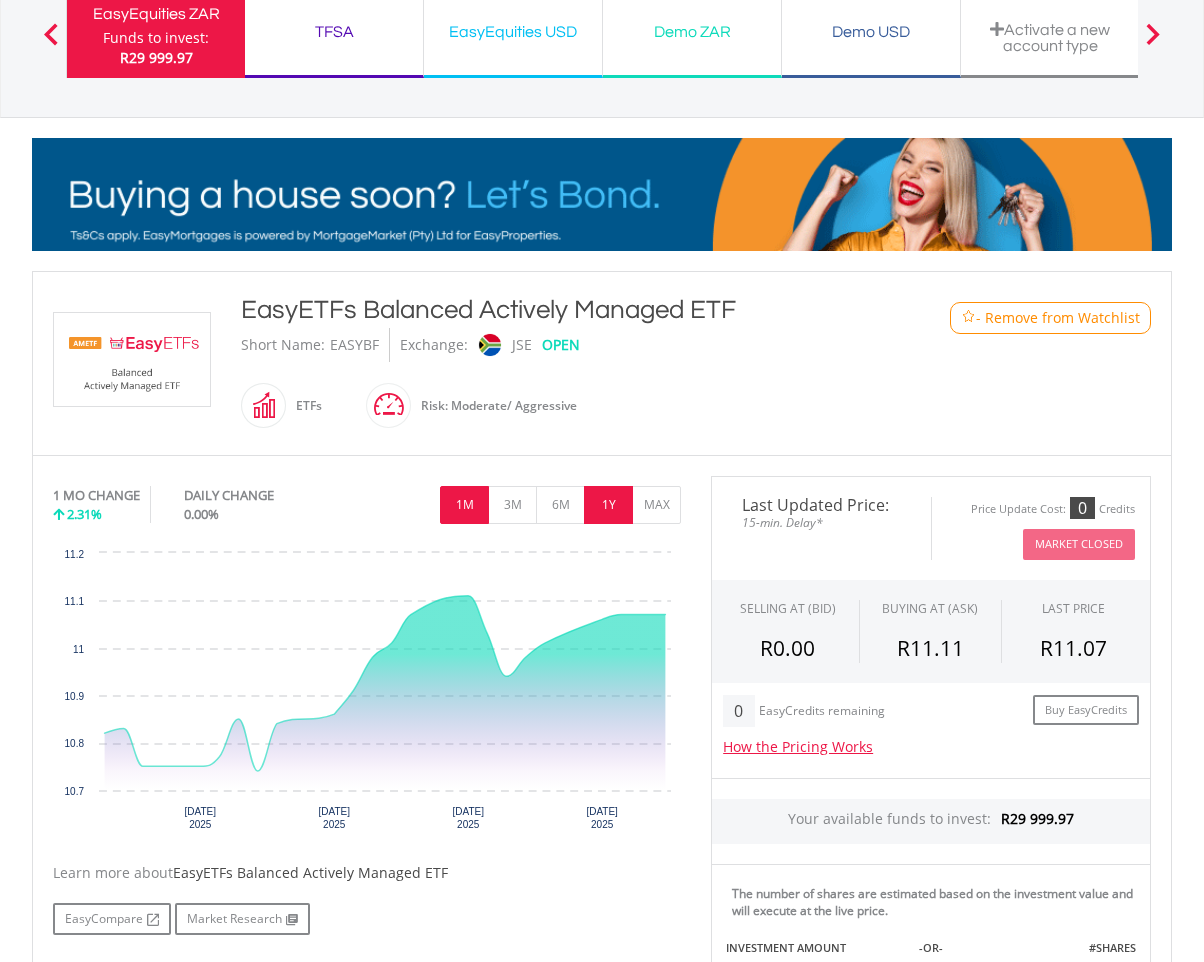 click on "1Y" at bounding box center (608, 505) 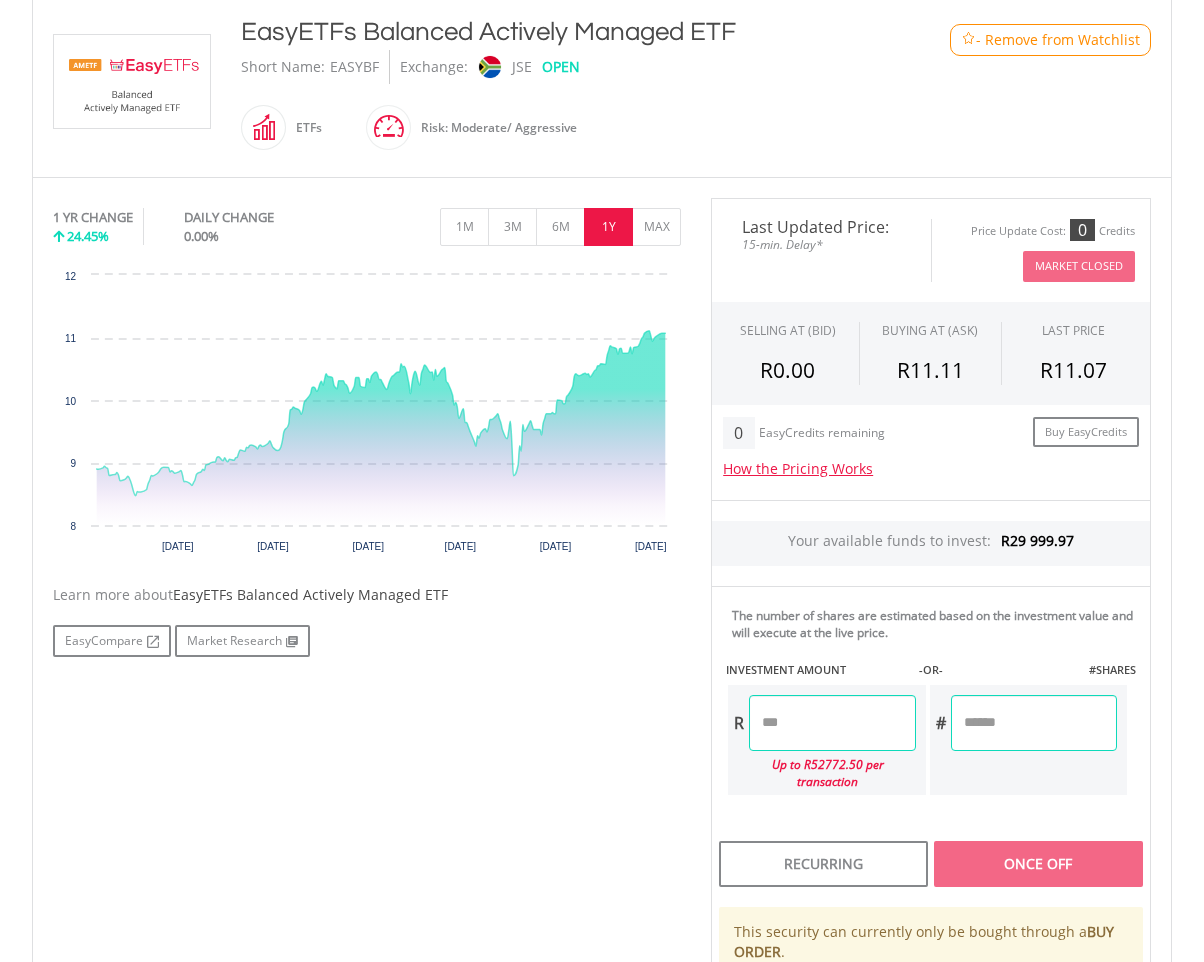 scroll, scrollTop: 446, scrollLeft: 0, axis: vertical 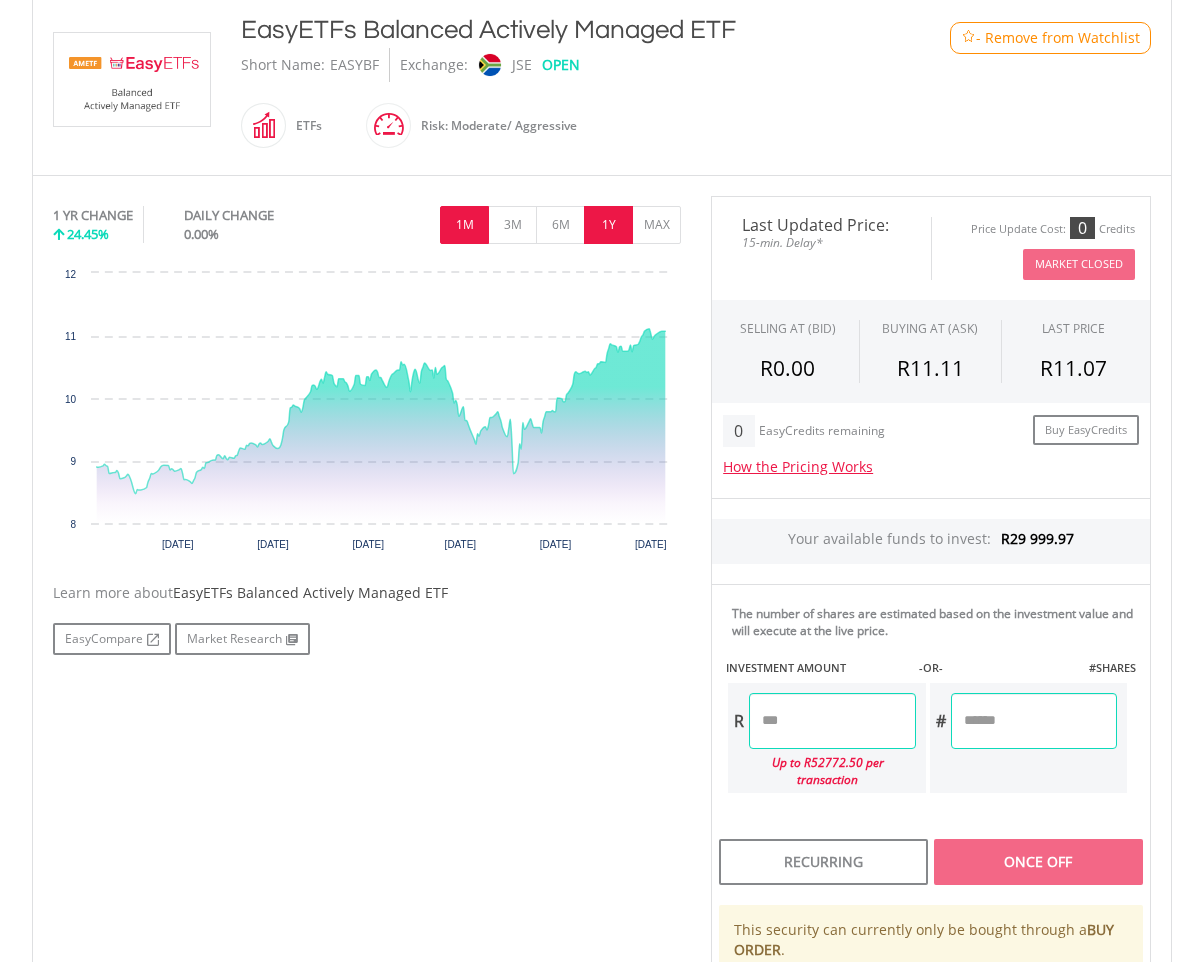 click on "1M" at bounding box center [464, 225] 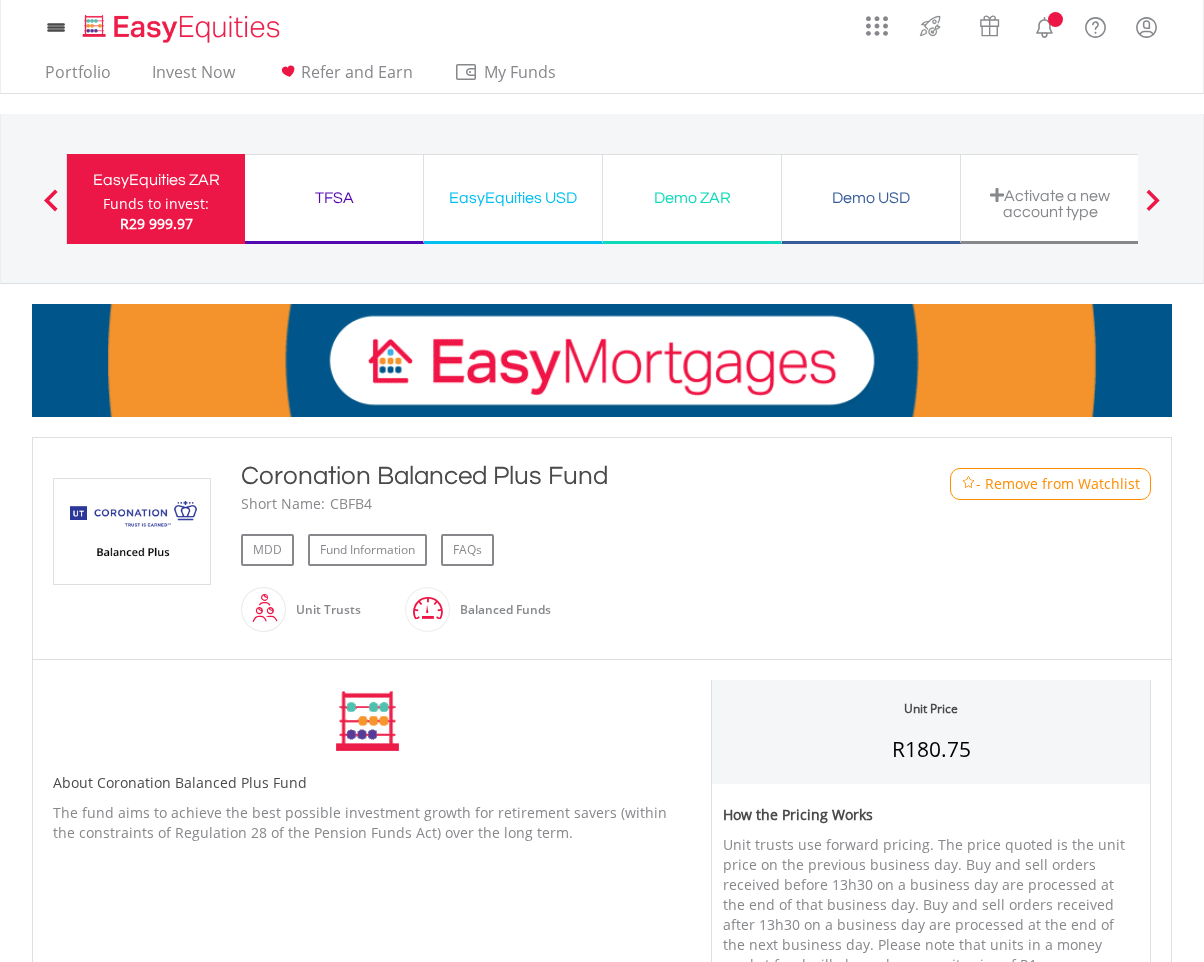 scroll, scrollTop: 179, scrollLeft: 0, axis: vertical 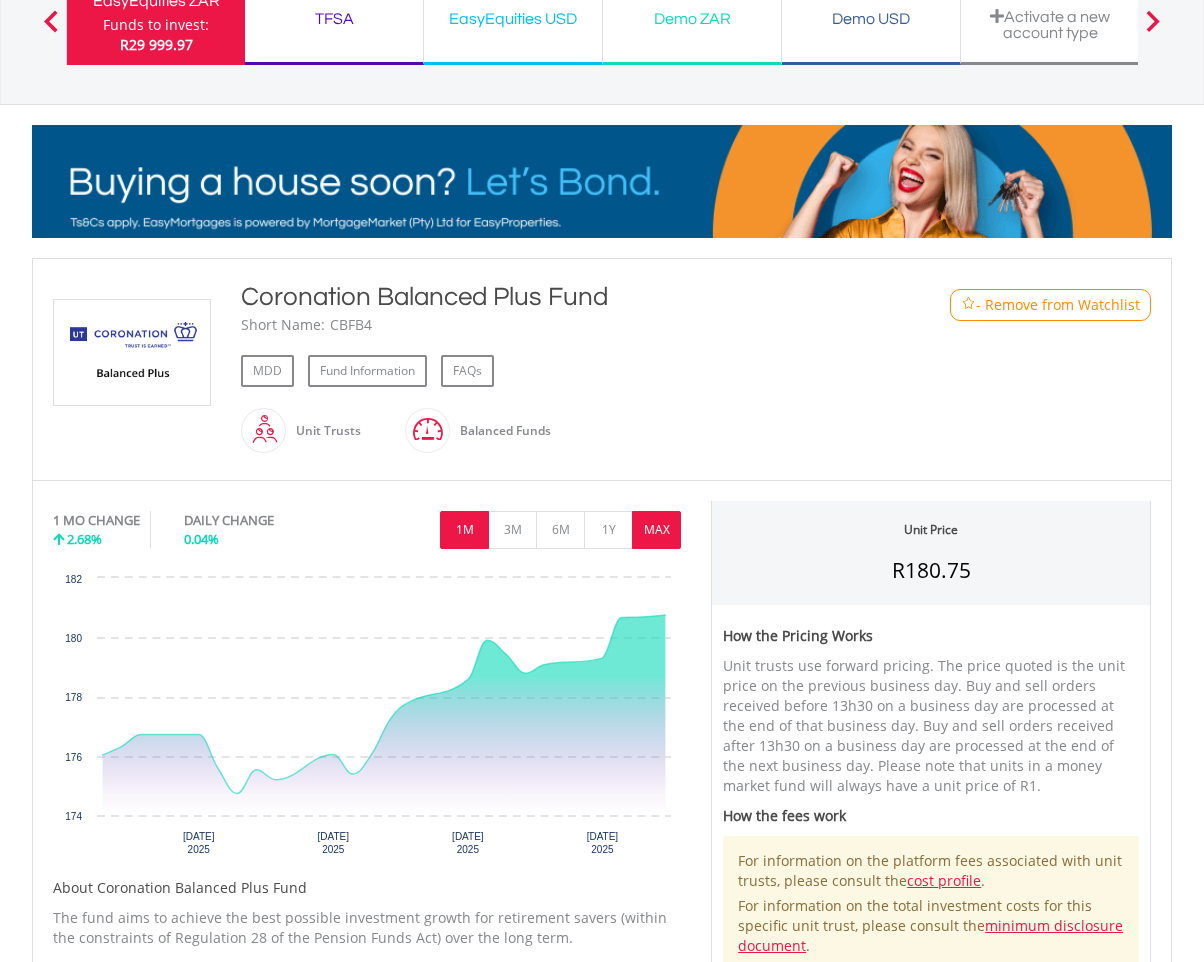 click on "MAX" at bounding box center [656, 530] 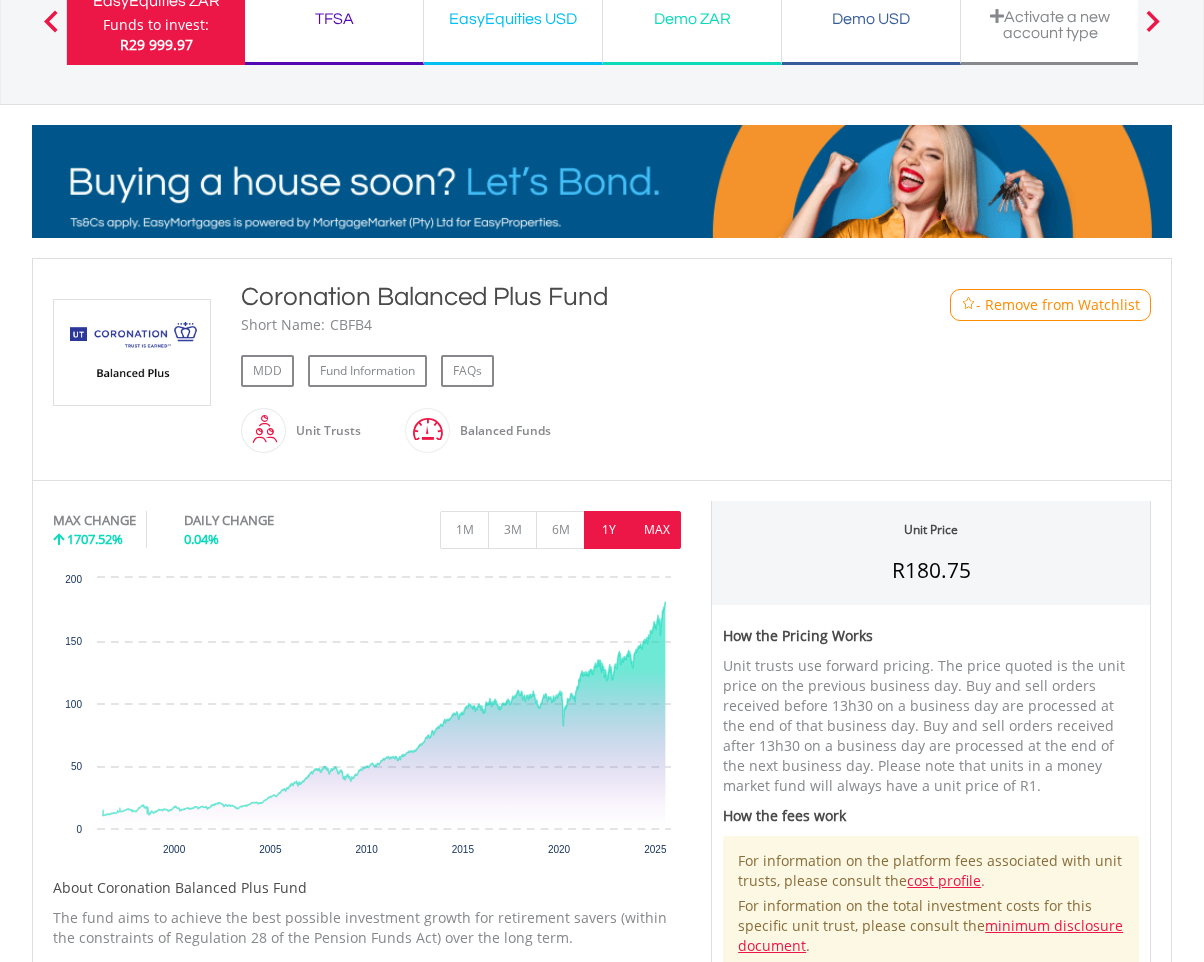 click on "1Y" at bounding box center (608, 530) 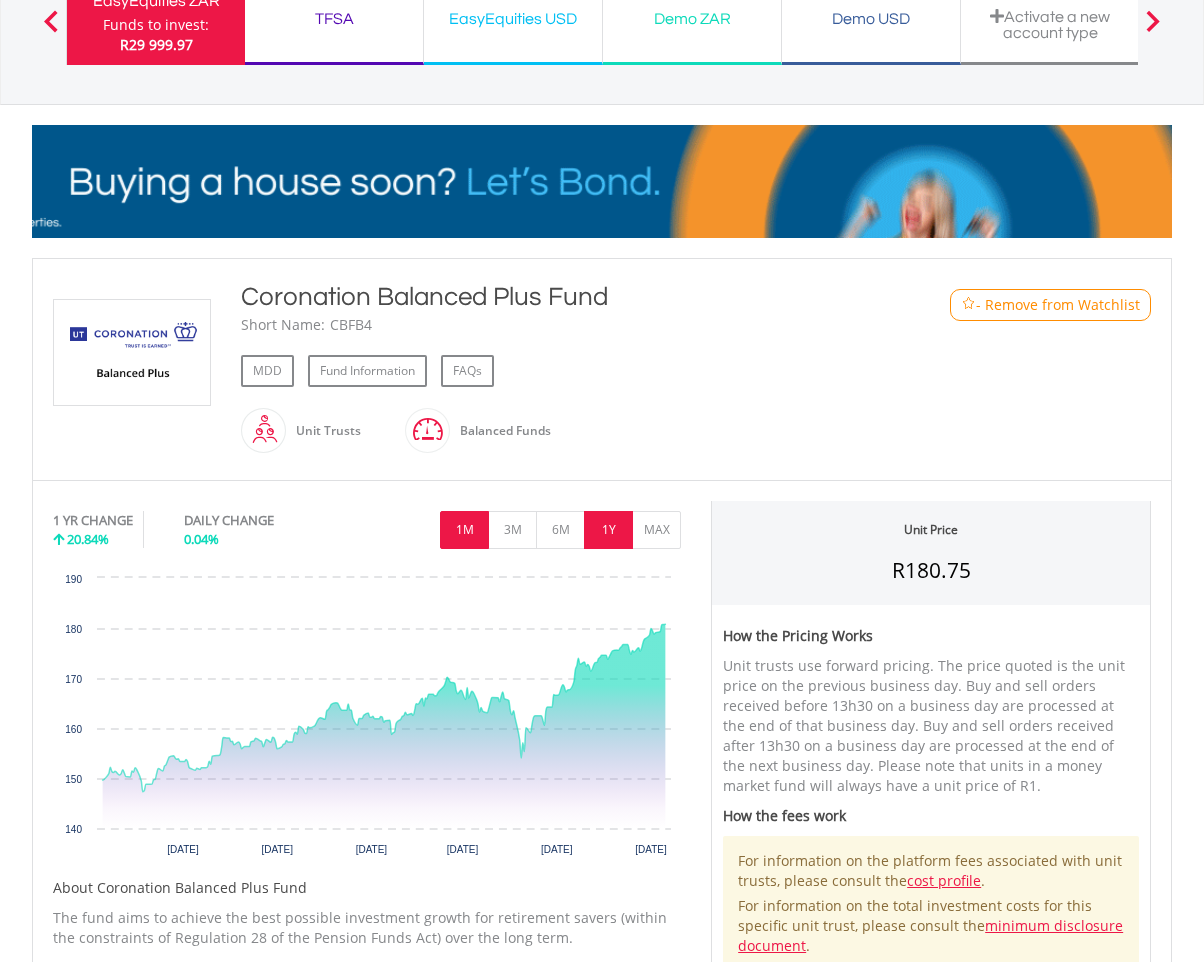 click on "1M" at bounding box center [464, 530] 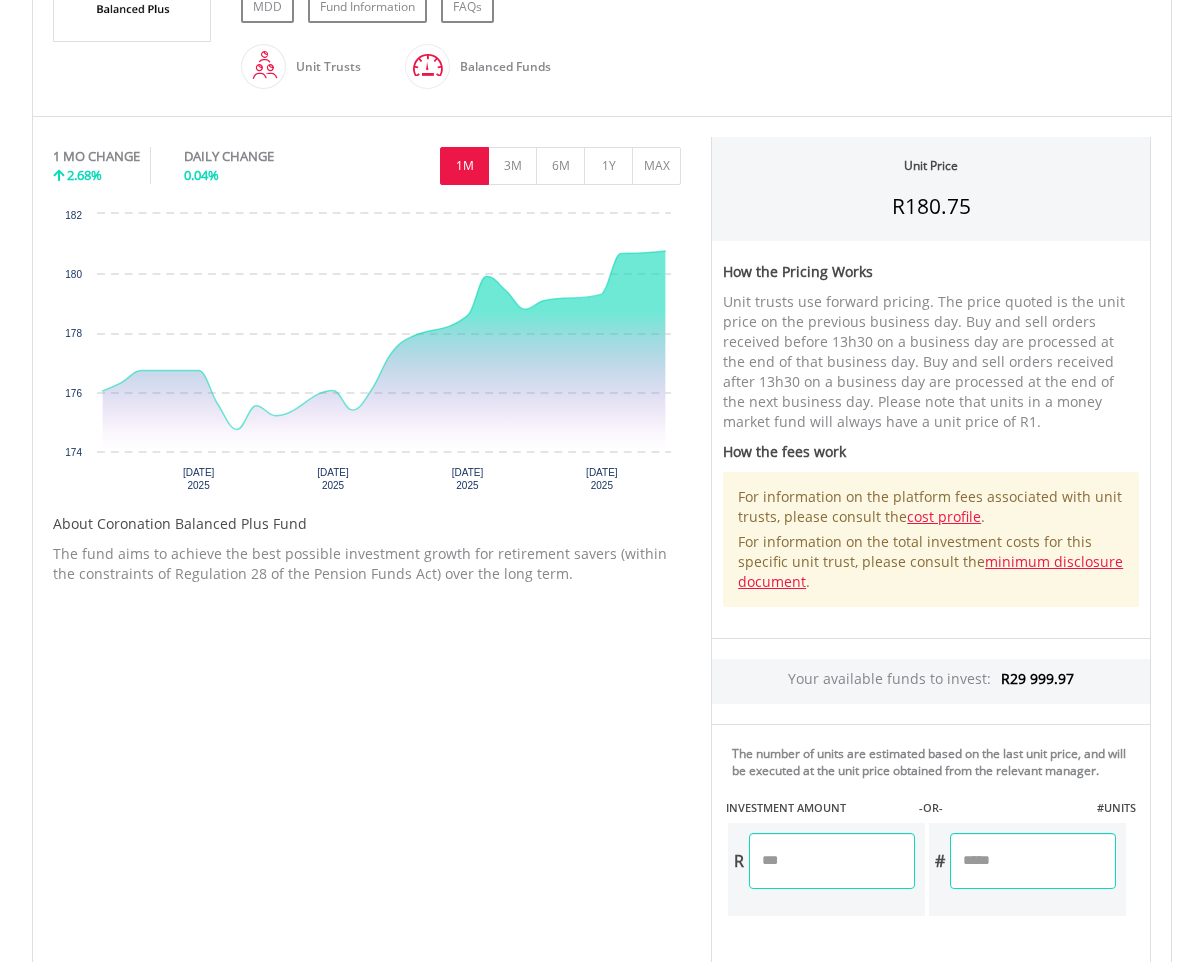 scroll, scrollTop: 544, scrollLeft: 0, axis: vertical 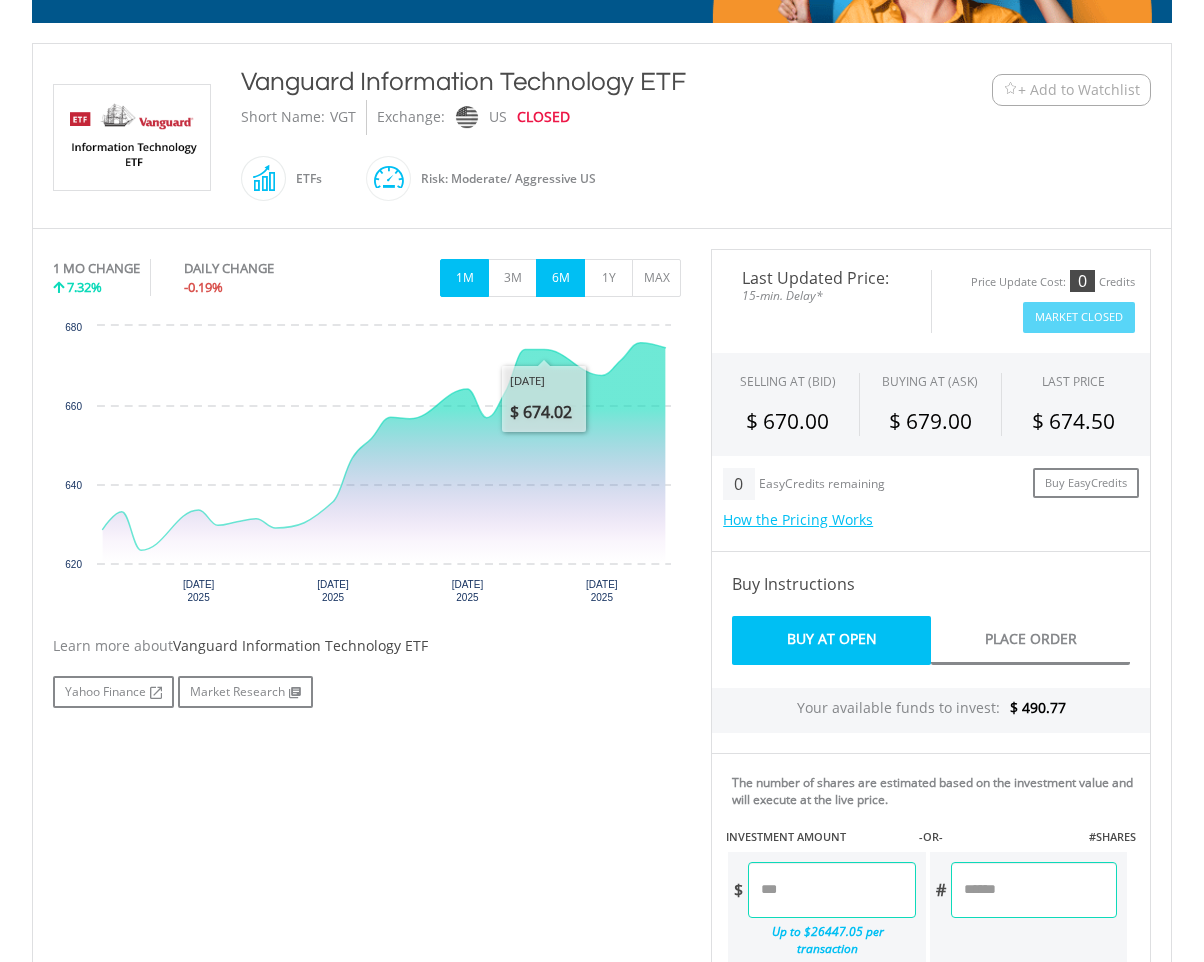 click on "6M" at bounding box center [560, 278] 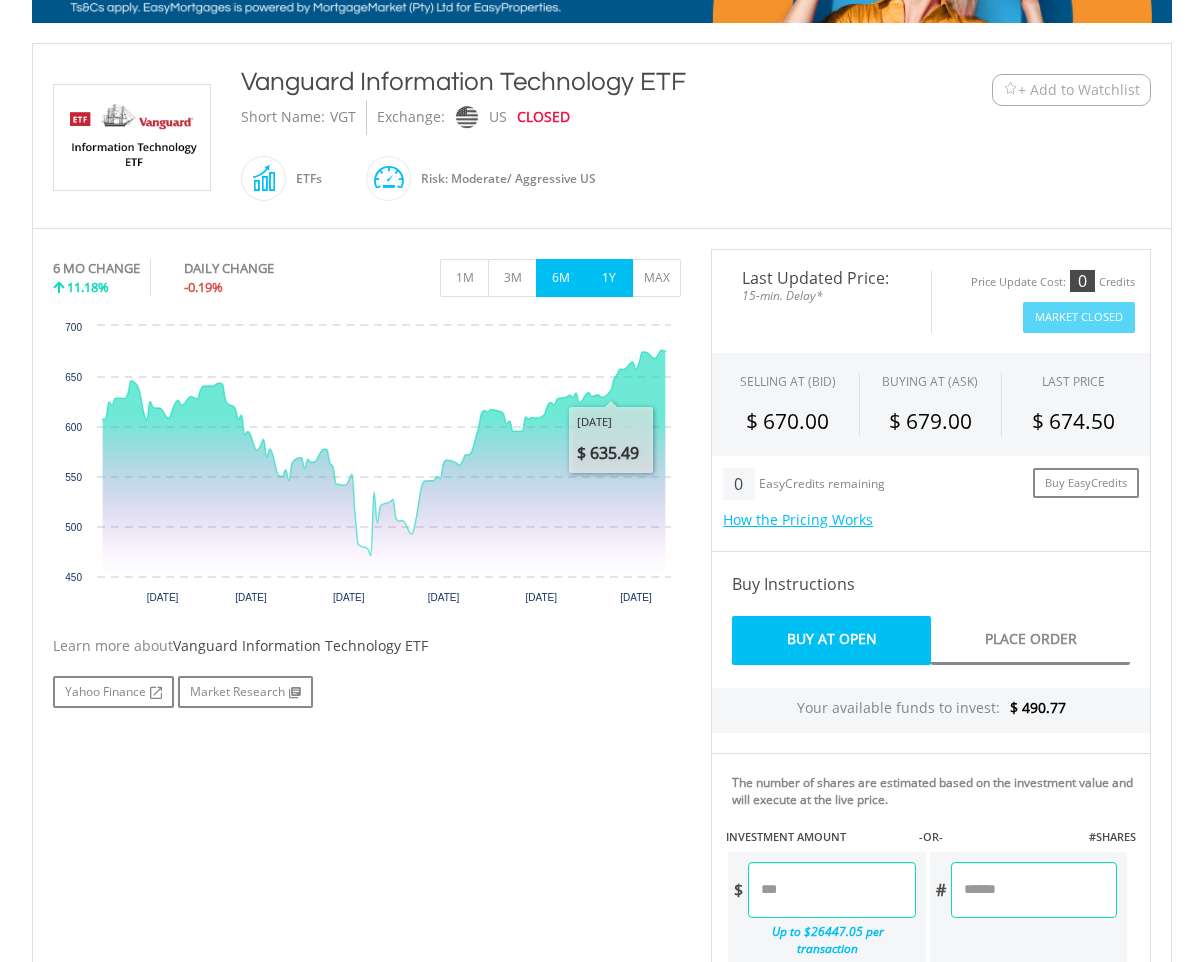 click on "1Y" at bounding box center (608, 278) 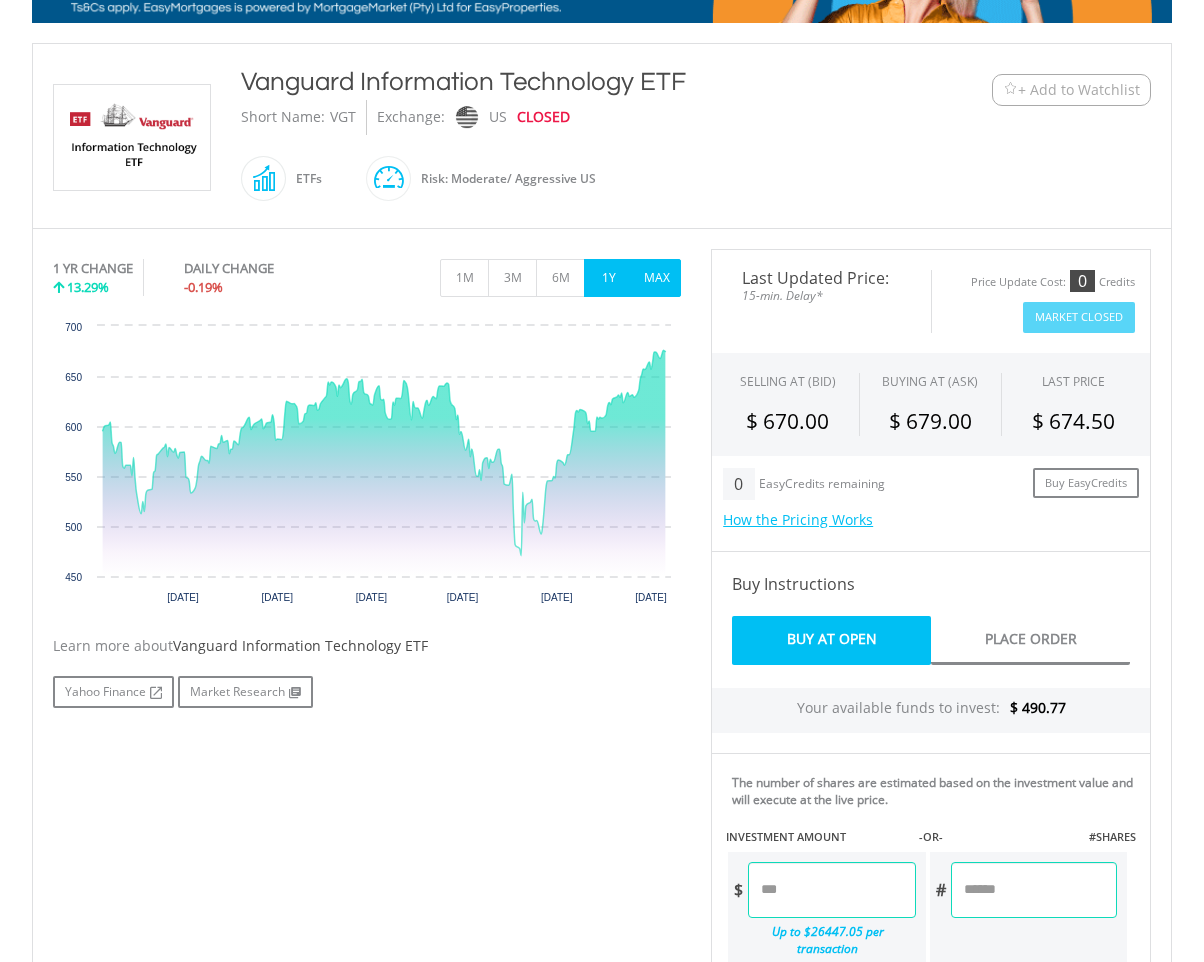 click on "MAX" at bounding box center (656, 278) 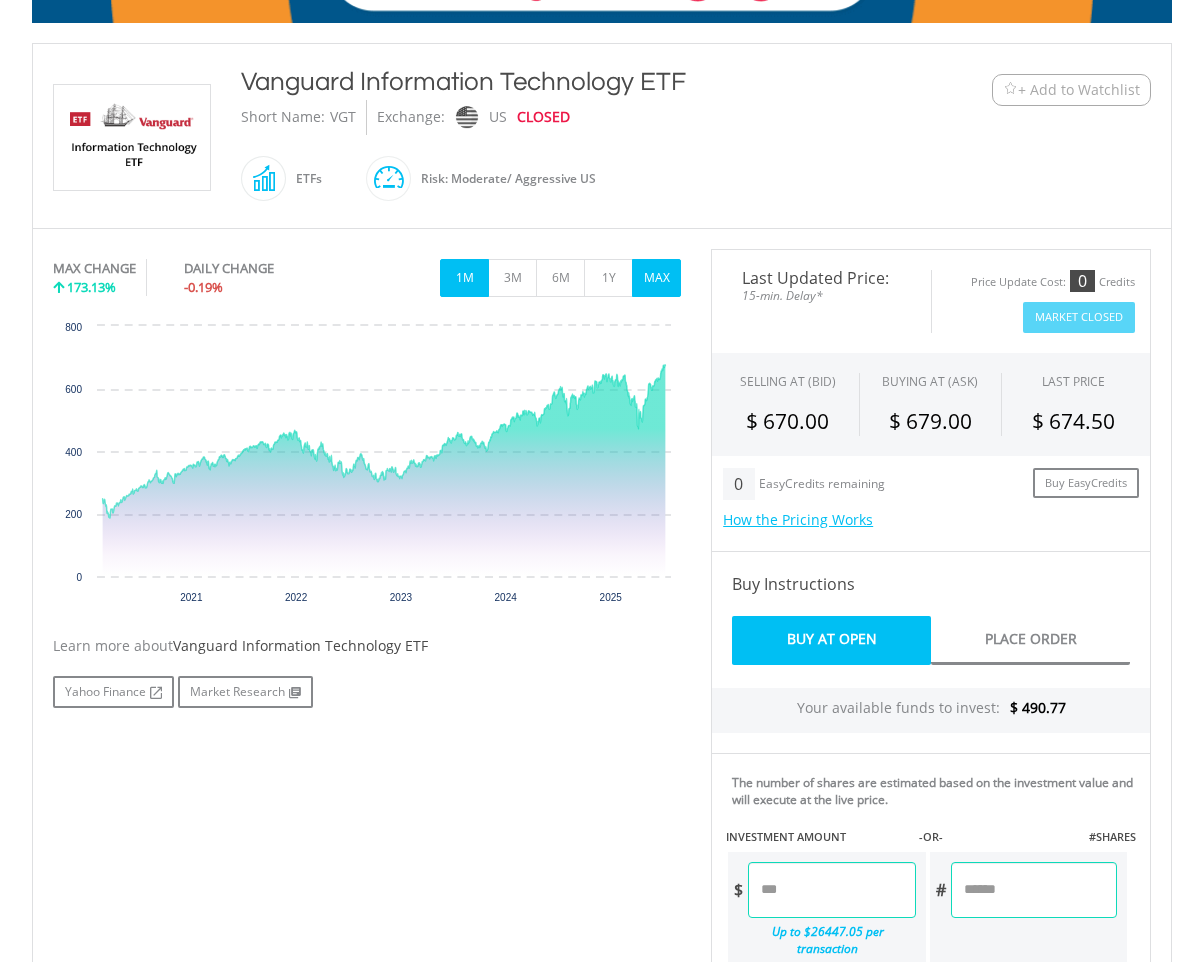 click on "1M" at bounding box center [464, 278] 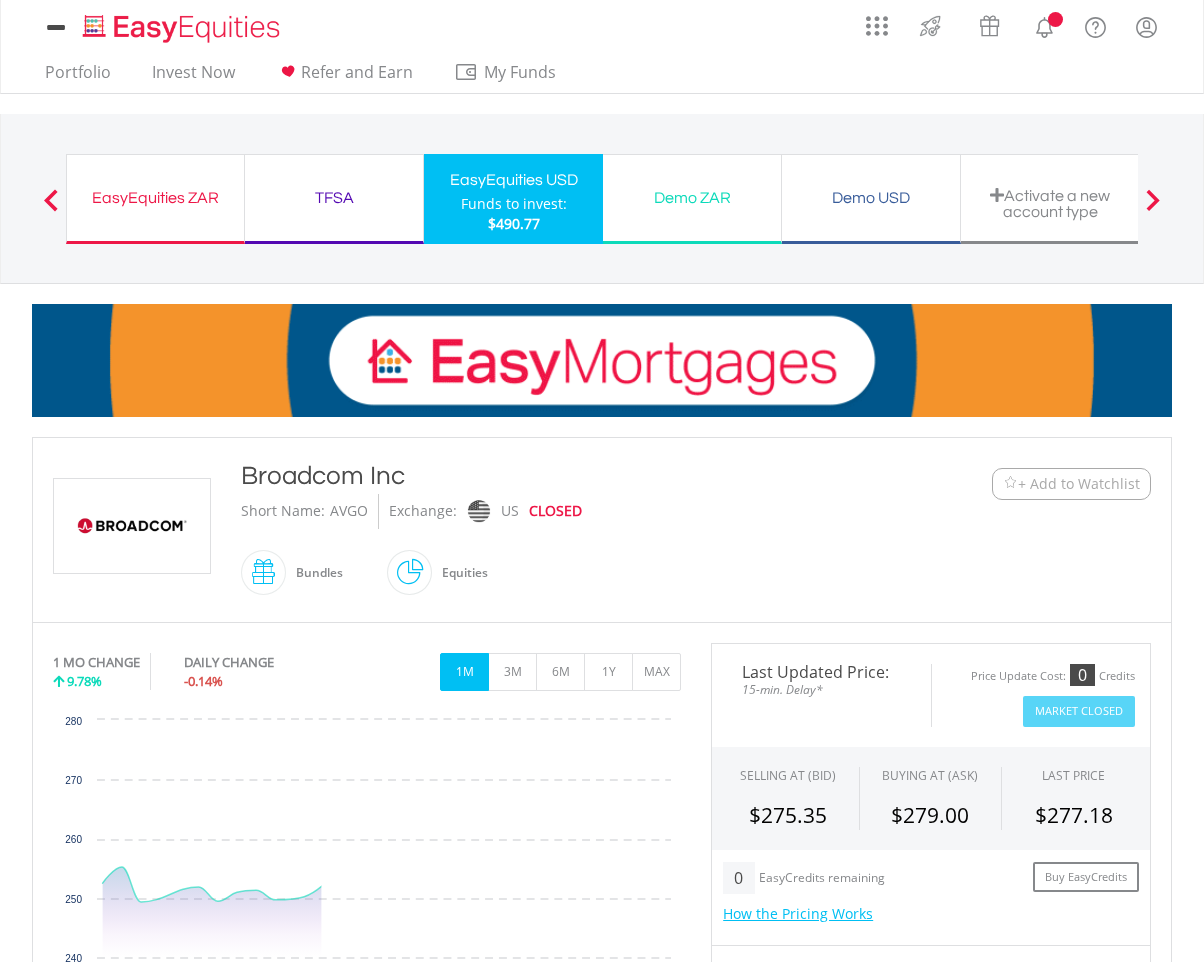 scroll, scrollTop: 302, scrollLeft: 0, axis: vertical 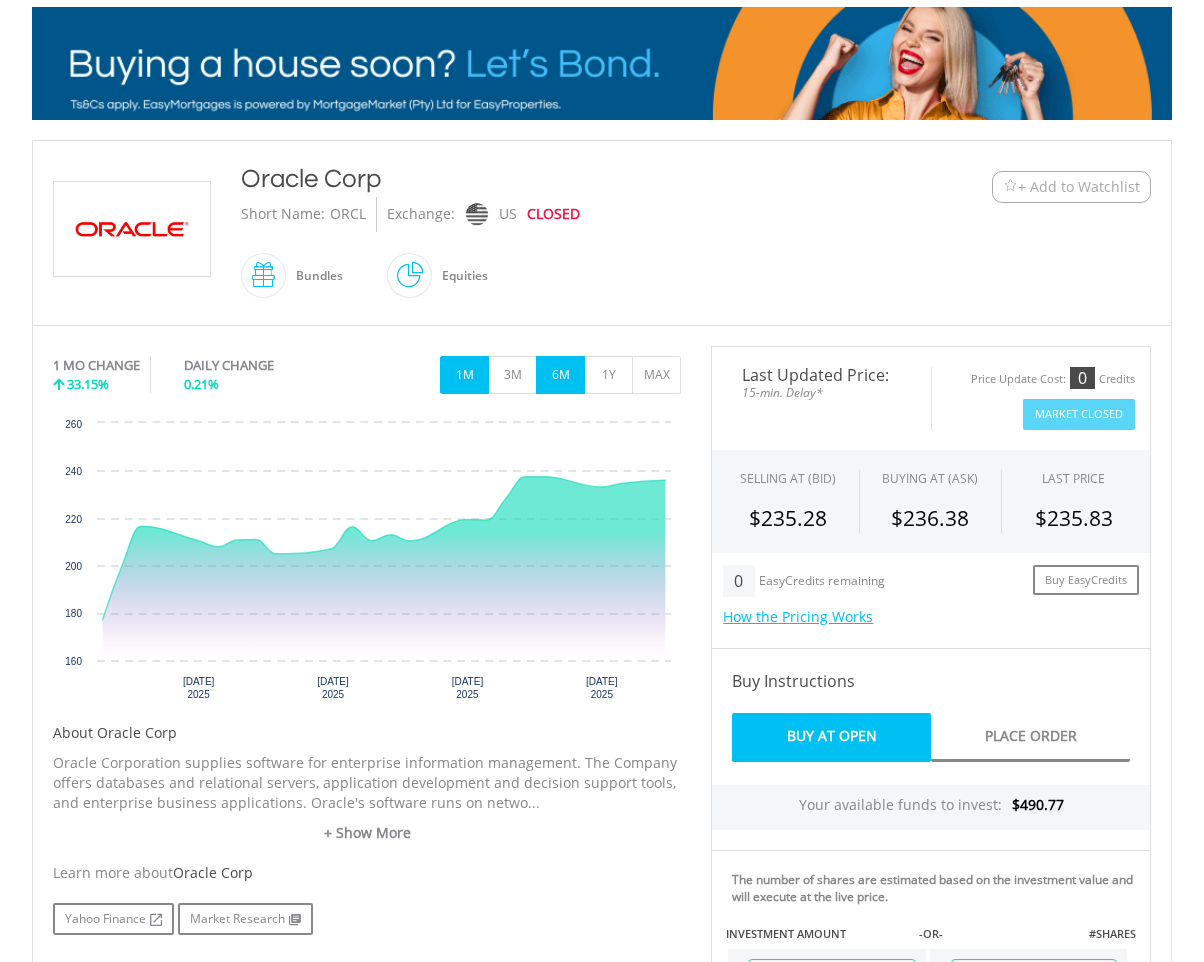 click on "6M" at bounding box center [560, 375] 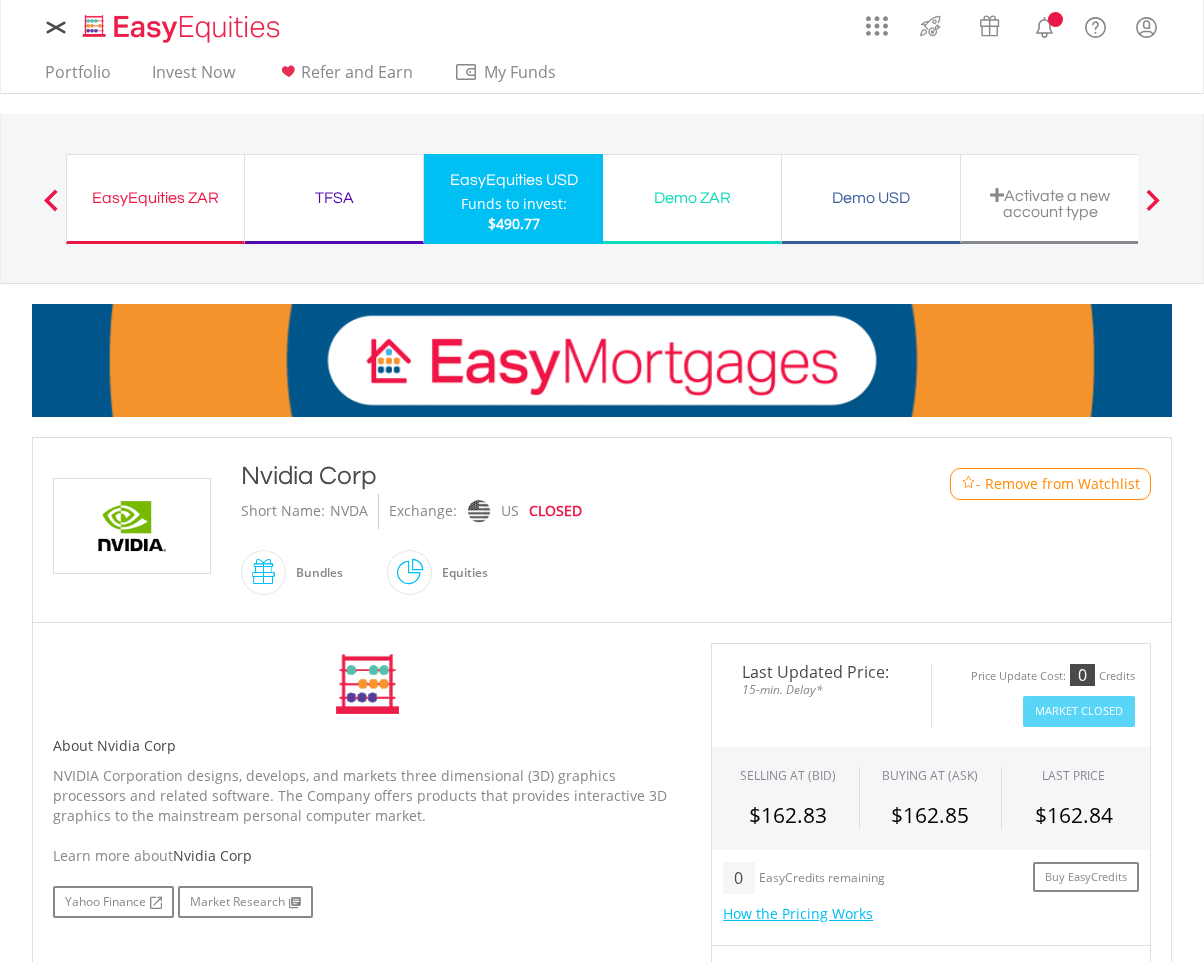 scroll, scrollTop: 223, scrollLeft: 0, axis: vertical 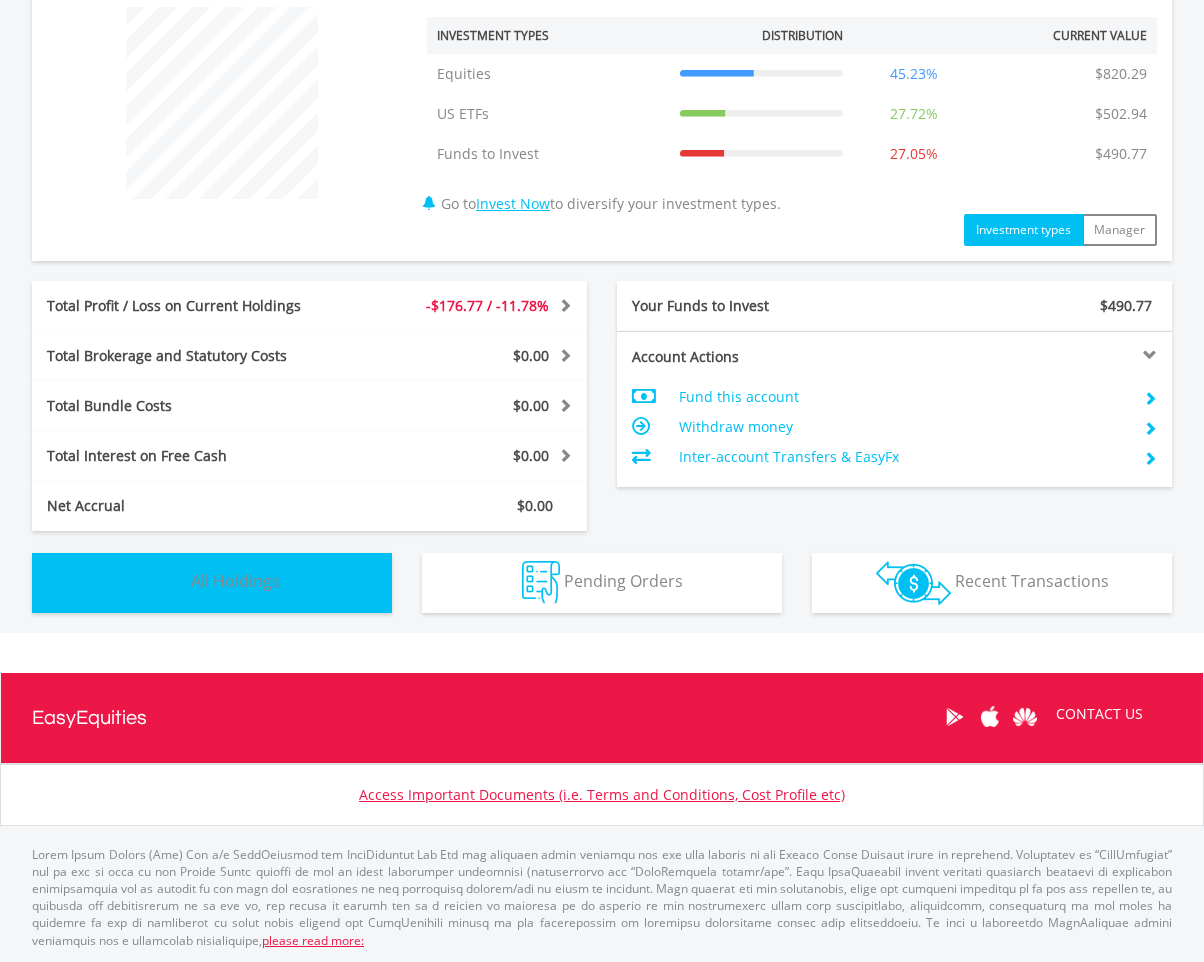 click at bounding box center [165, 582] 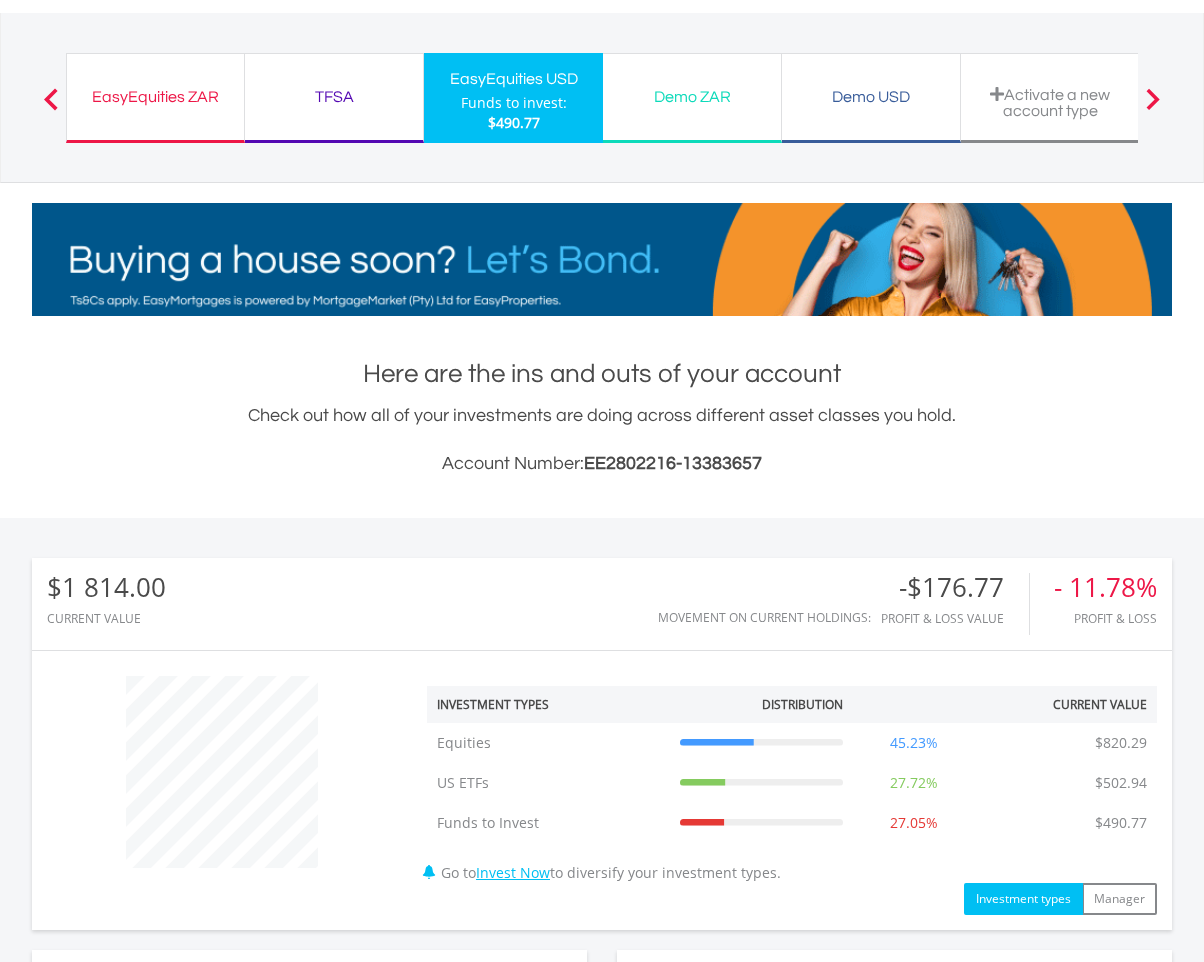 scroll, scrollTop: 0, scrollLeft: 0, axis: both 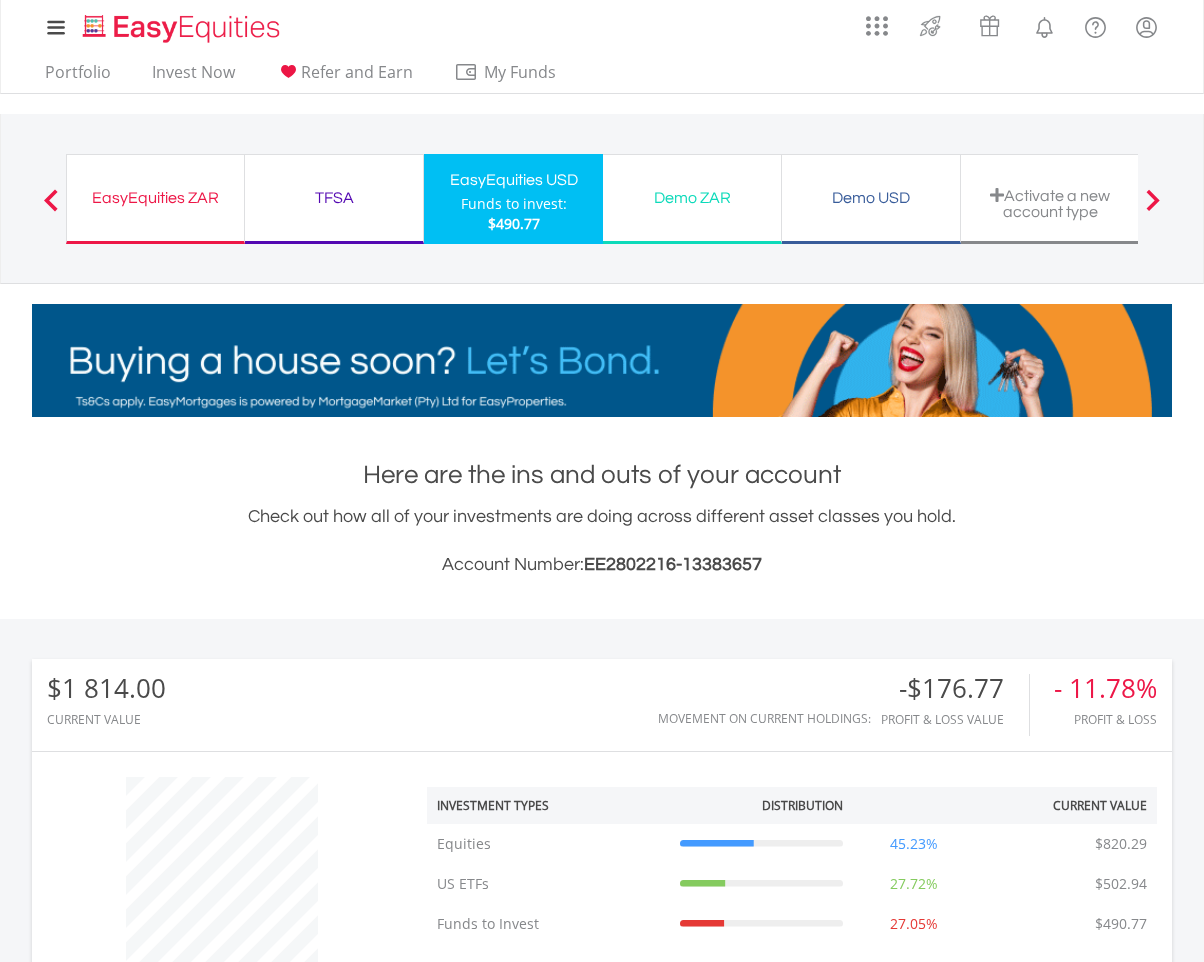 click on "EasyEquities ZAR" at bounding box center [155, 198] 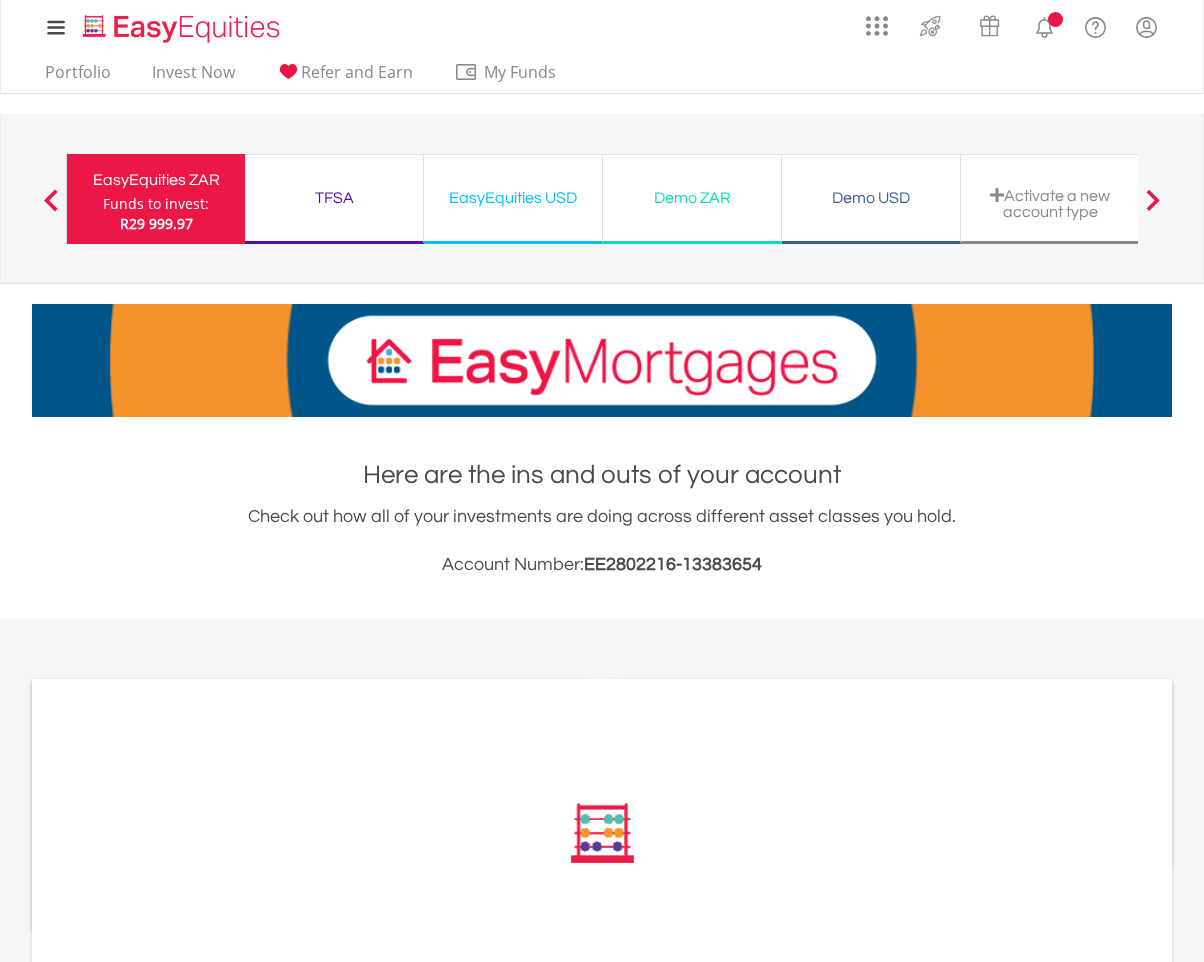 scroll, scrollTop: 0, scrollLeft: 0, axis: both 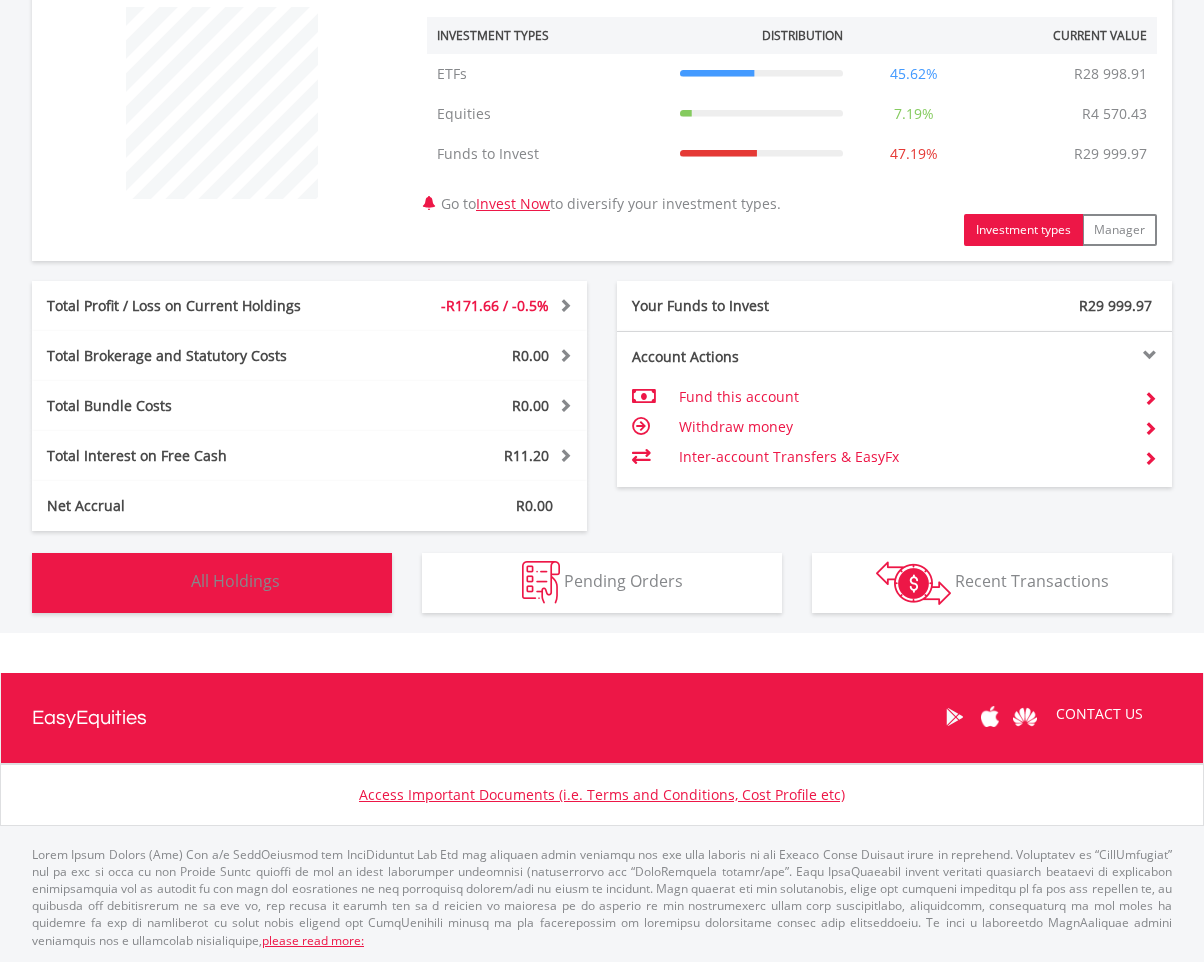 click at bounding box center (165, 582) 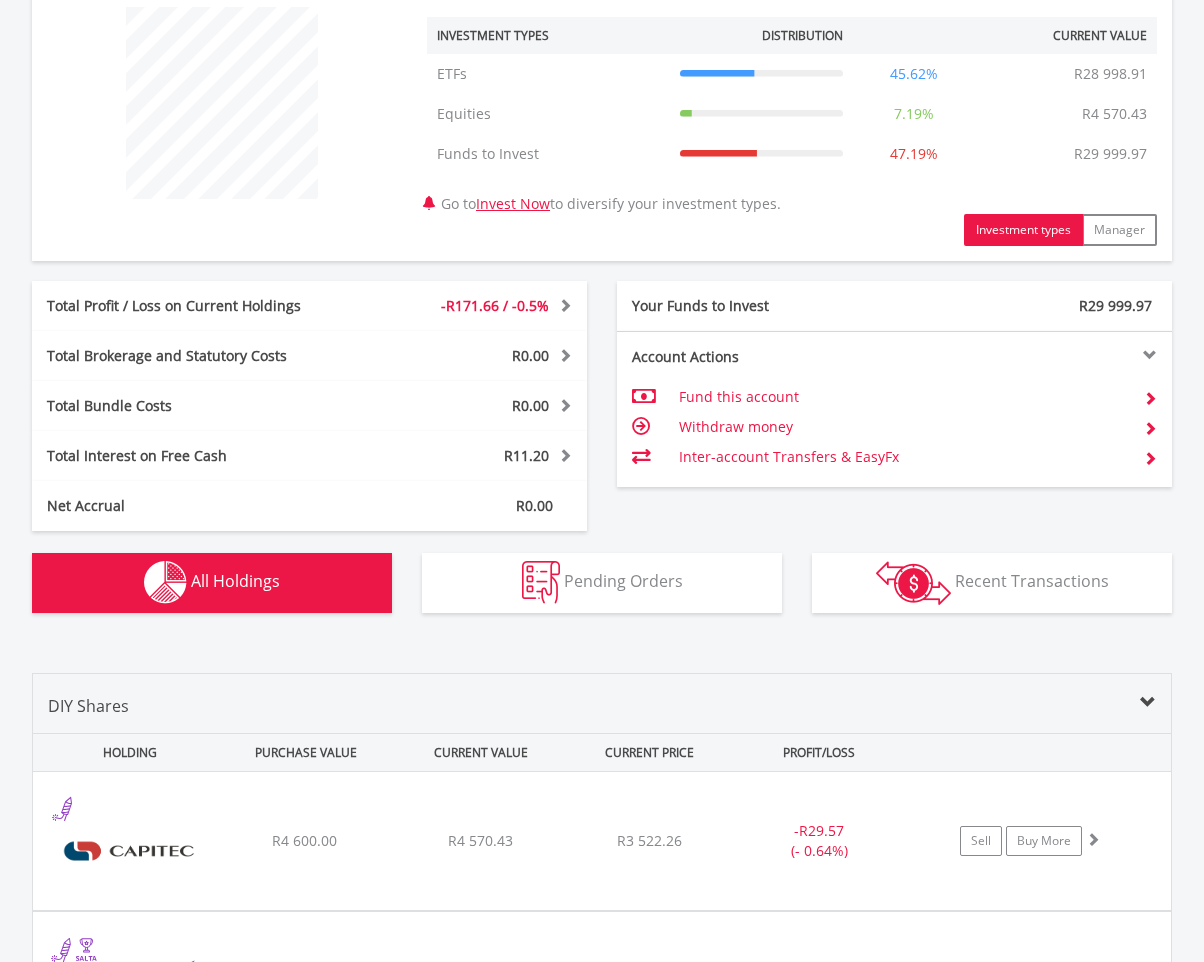 scroll, scrollTop: 1261, scrollLeft: 0, axis: vertical 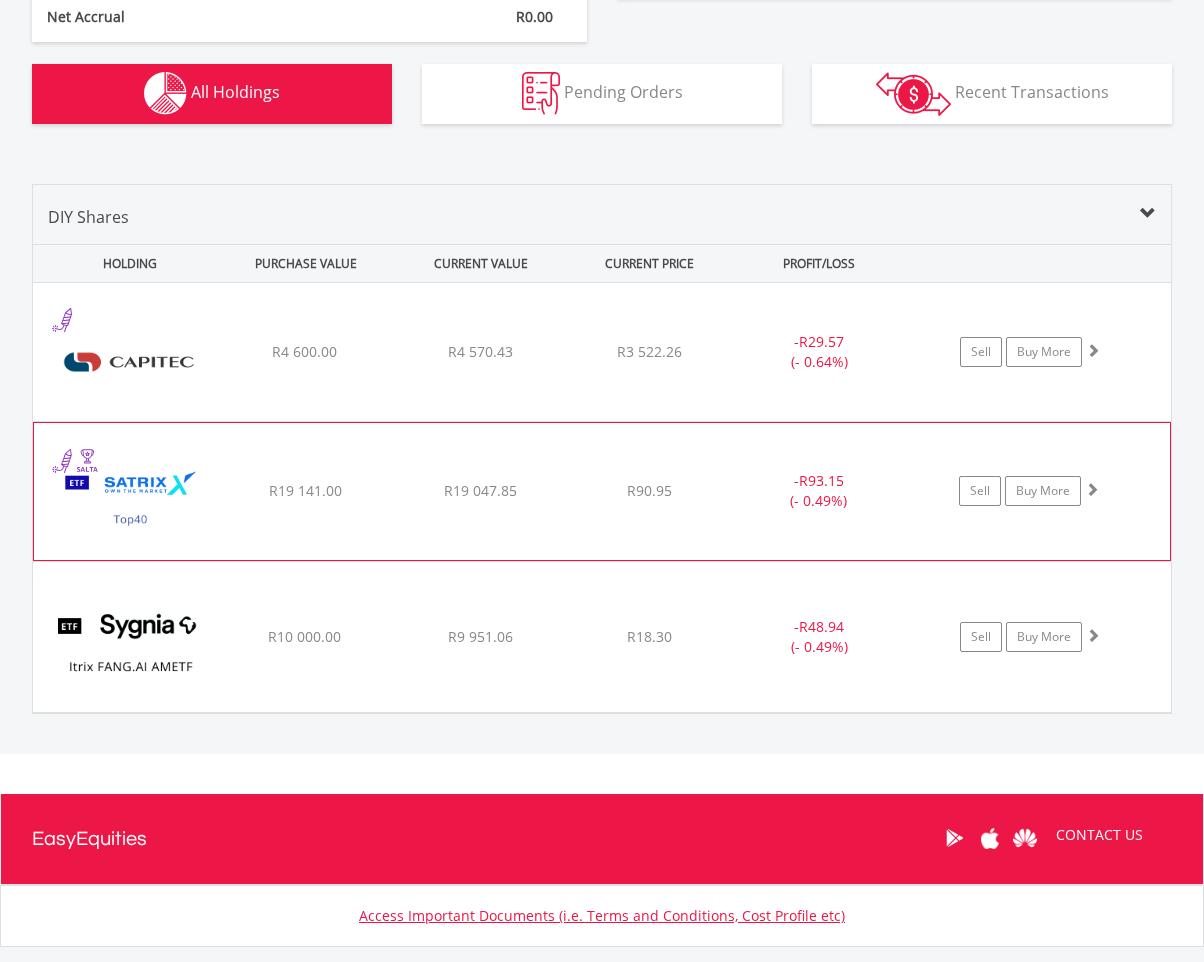 click at bounding box center [1092, 489] 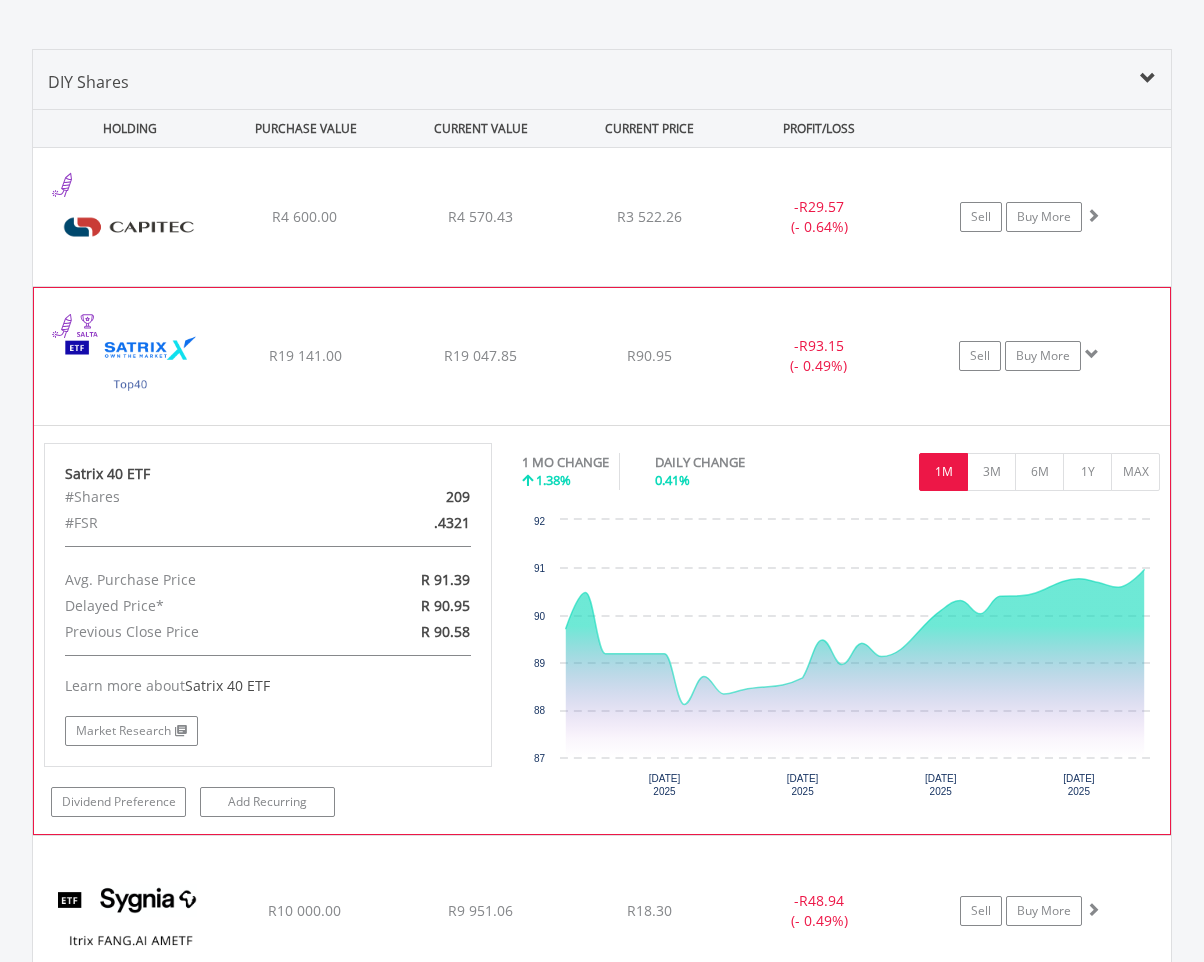 scroll, scrollTop: 1399, scrollLeft: 0, axis: vertical 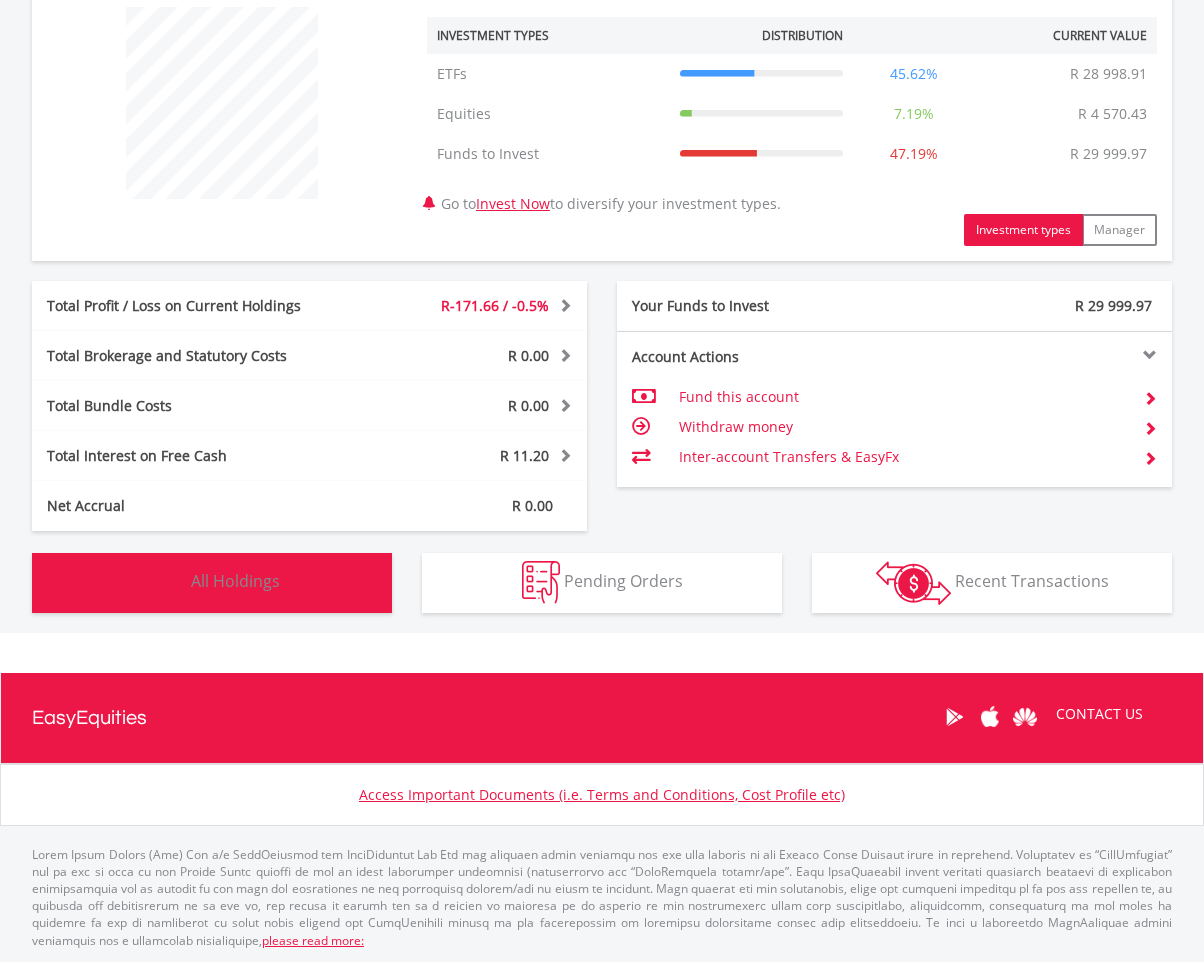 click on "All Holdings" at bounding box center (235, 581) 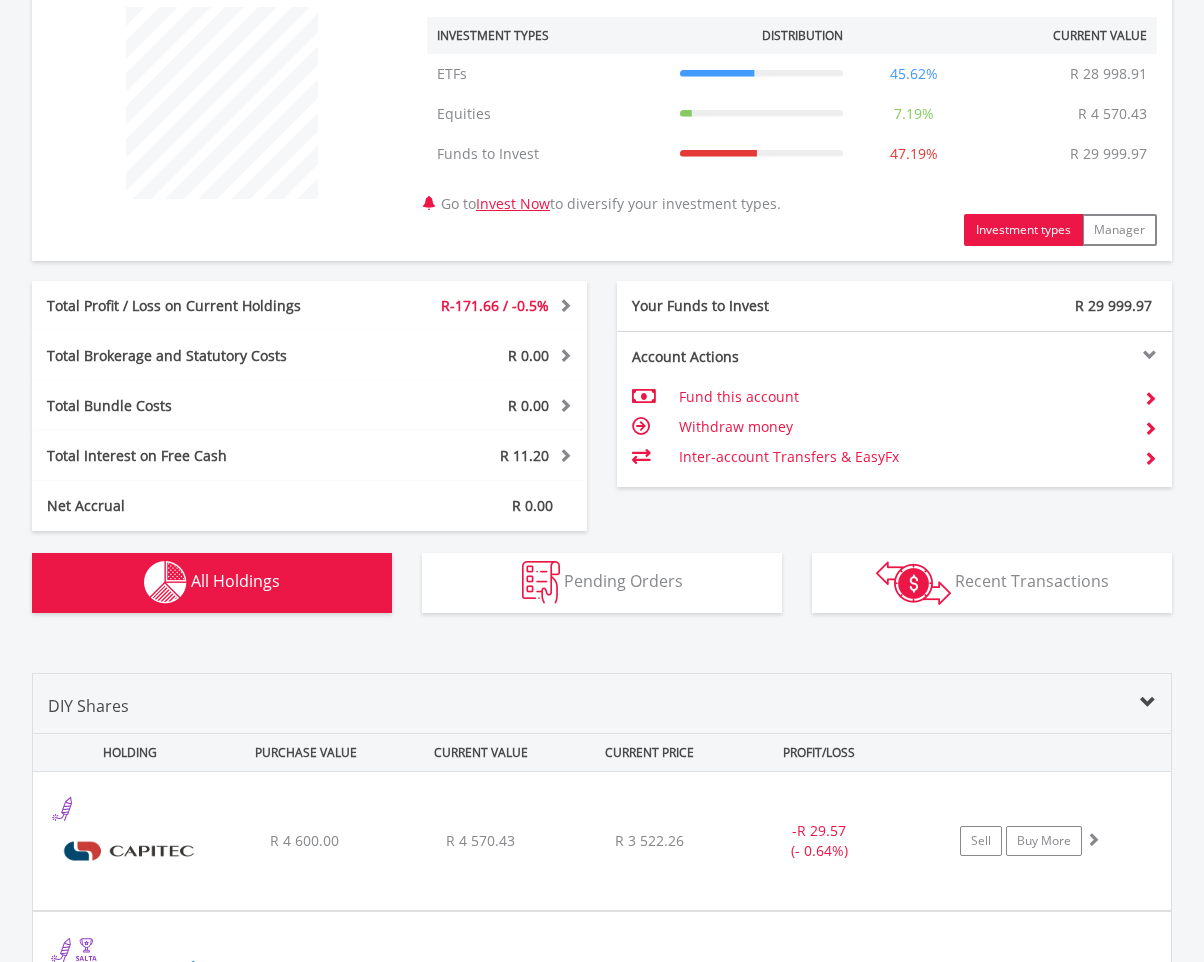 scroll, scrollTop: 1261, scrollLeft: 0, axis: vertical 